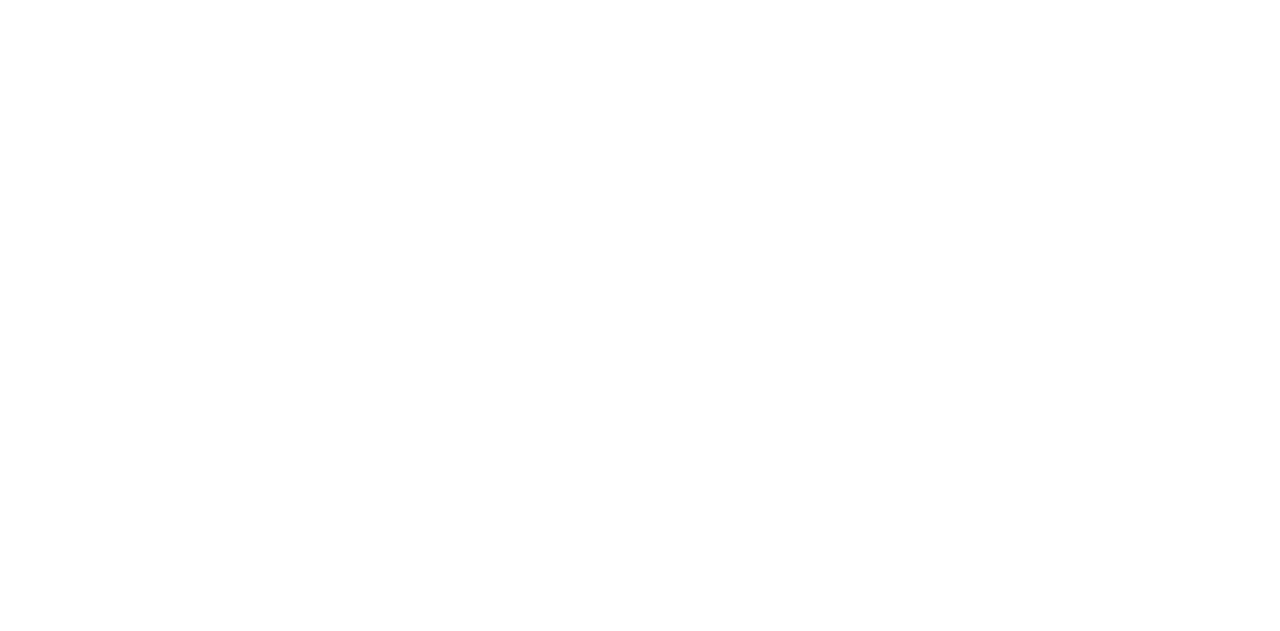 scroll, scrollTop: 0, scrollLeft: 0, axis: both 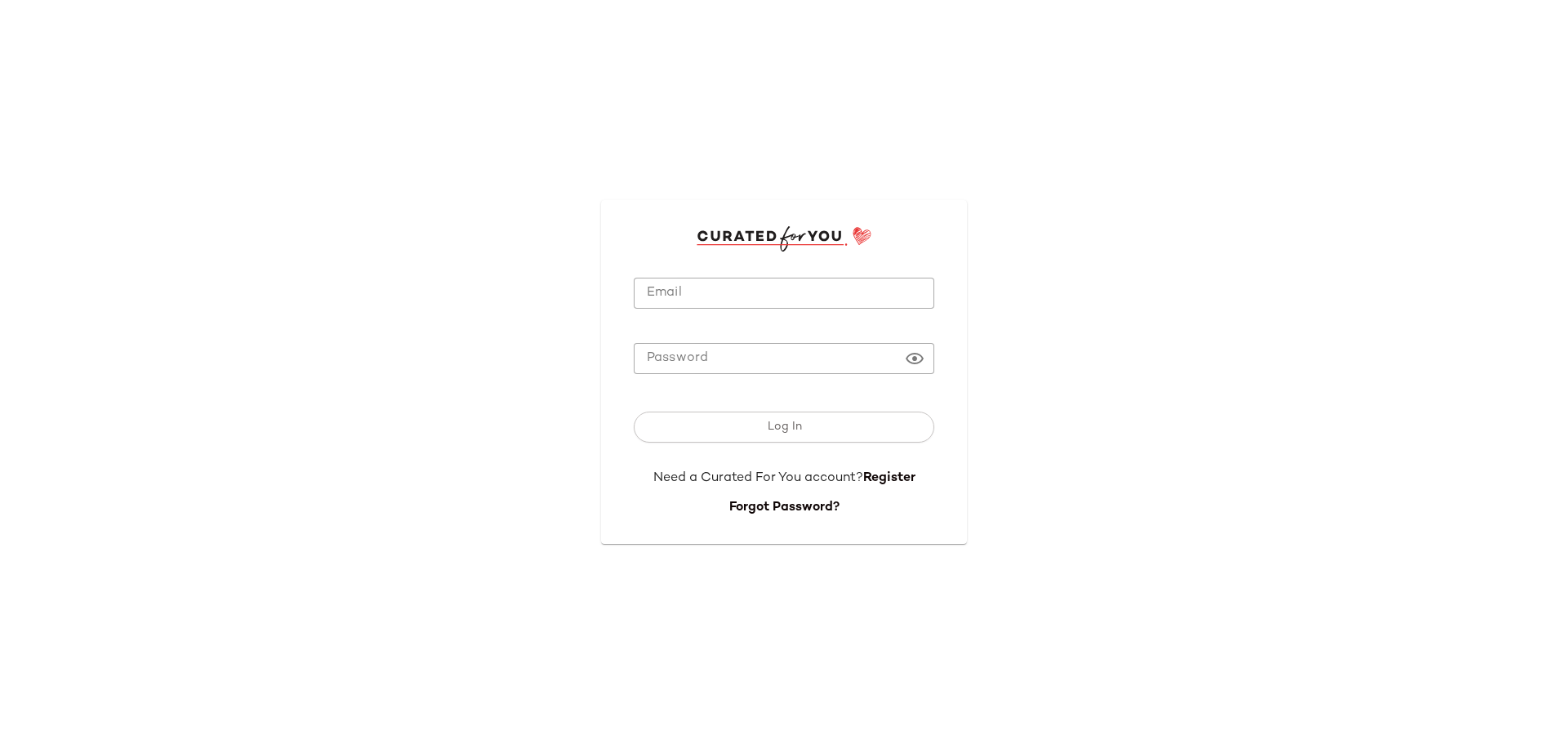 type on "**********" 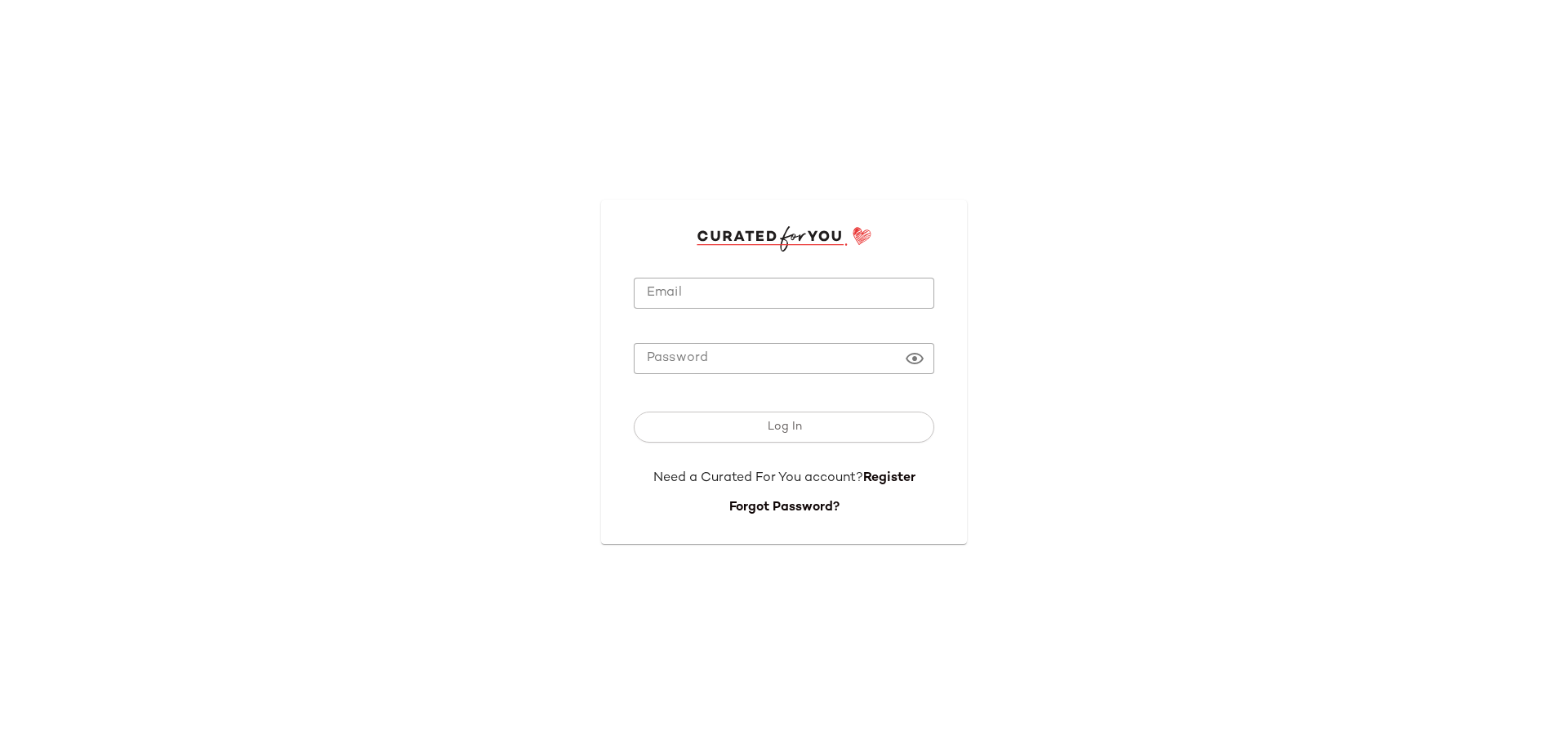 drag, startPoint x: 712, startPoint y: 286, endPoint x: 722, endPoint y: 301, distance: 18.027756 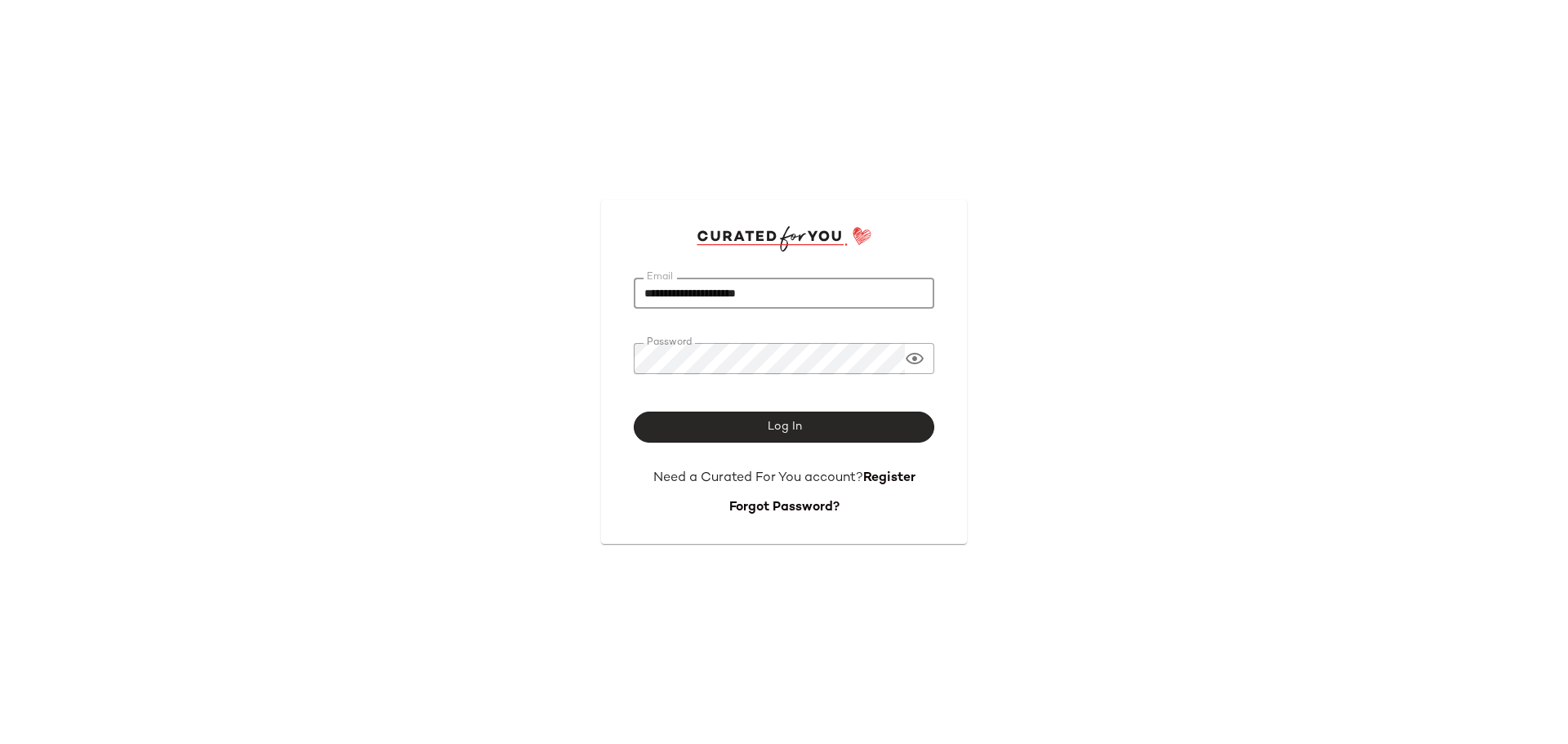 click on "Log In" 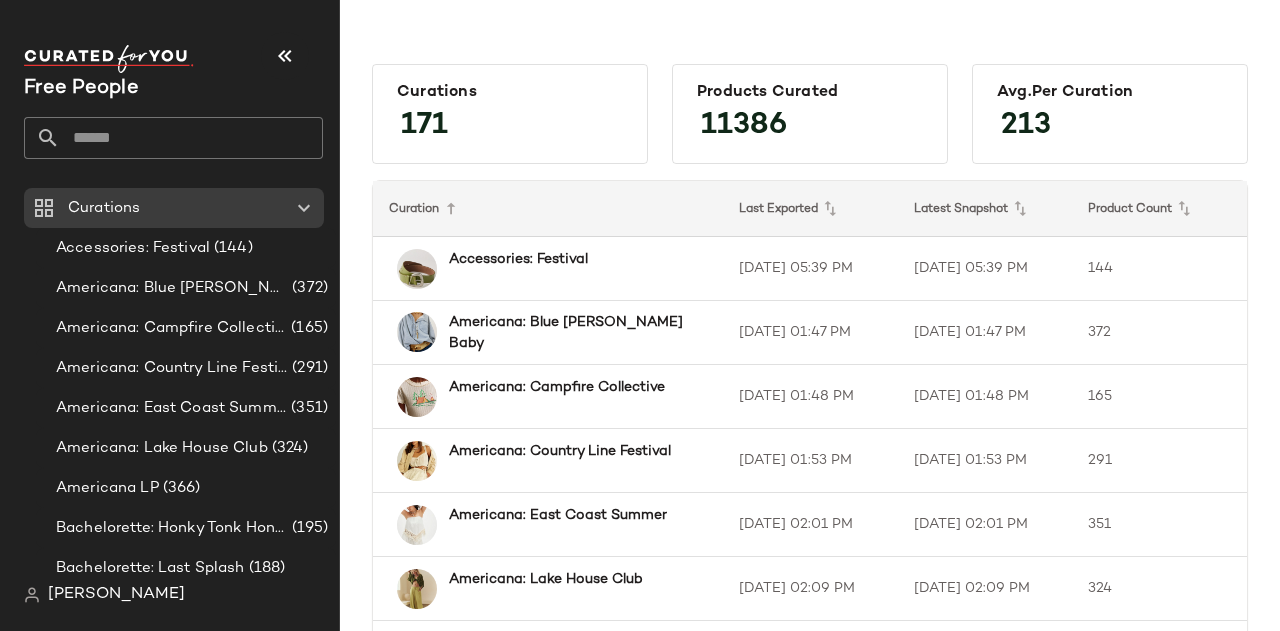 click 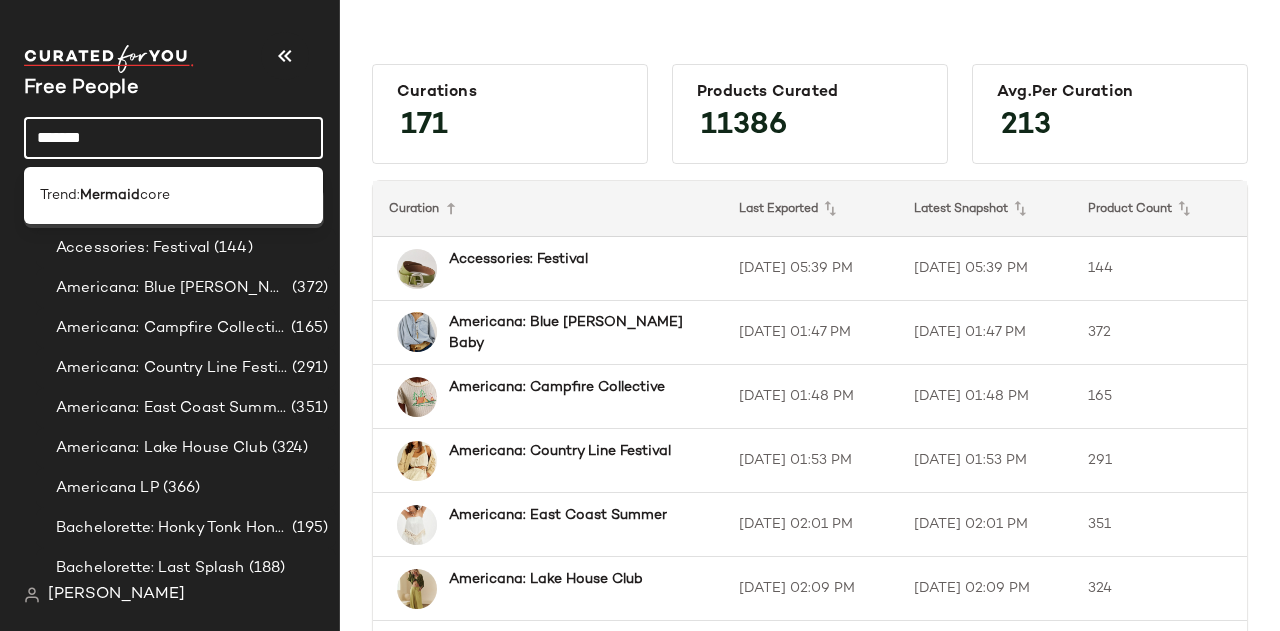 click on "Trend:  Mermaid core" 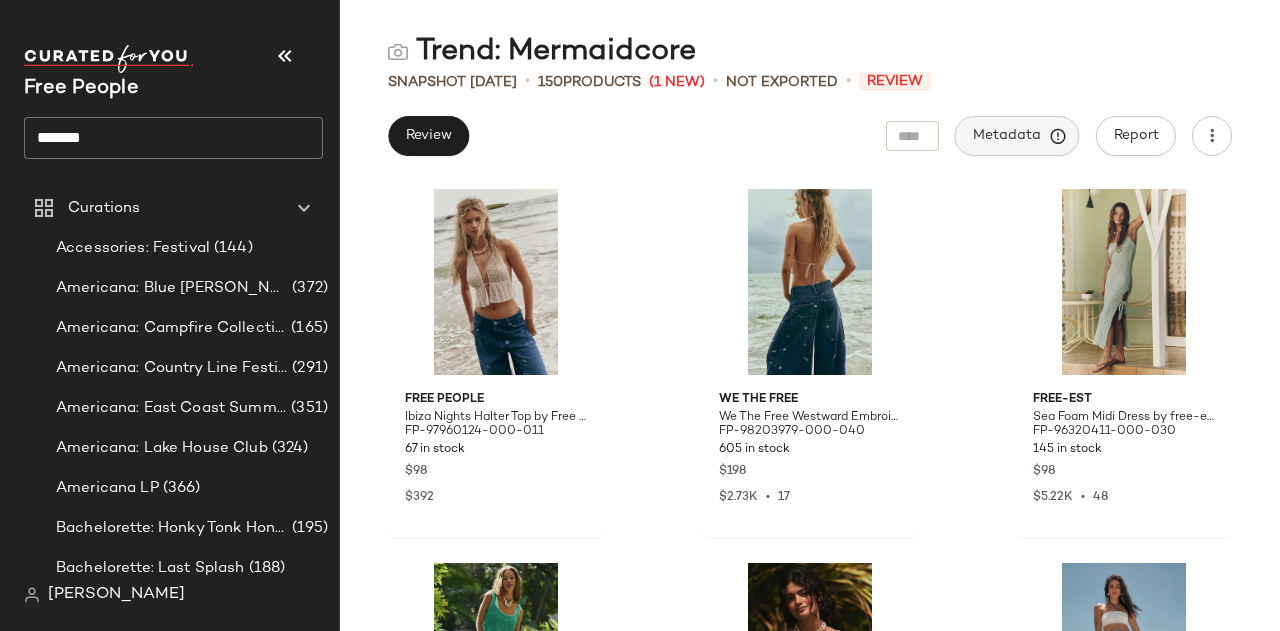 click on "Metadata" at bounding box center (1017, 136) 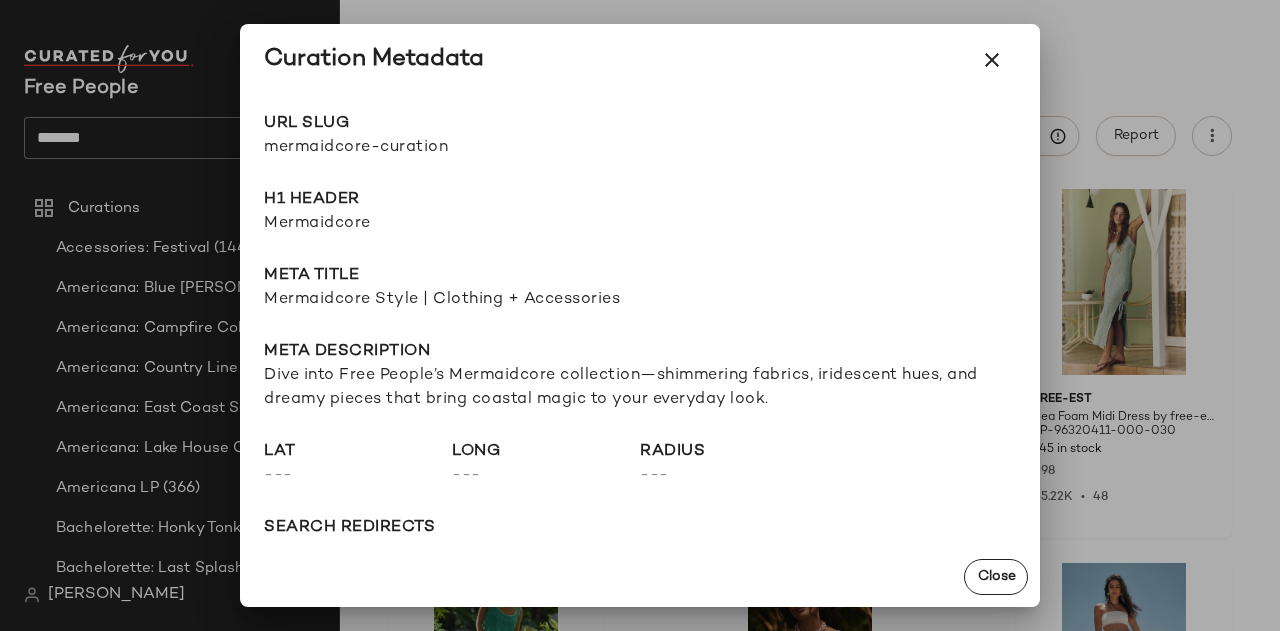 click on "mermaidcore-curation" at bounding box center [452, 148] 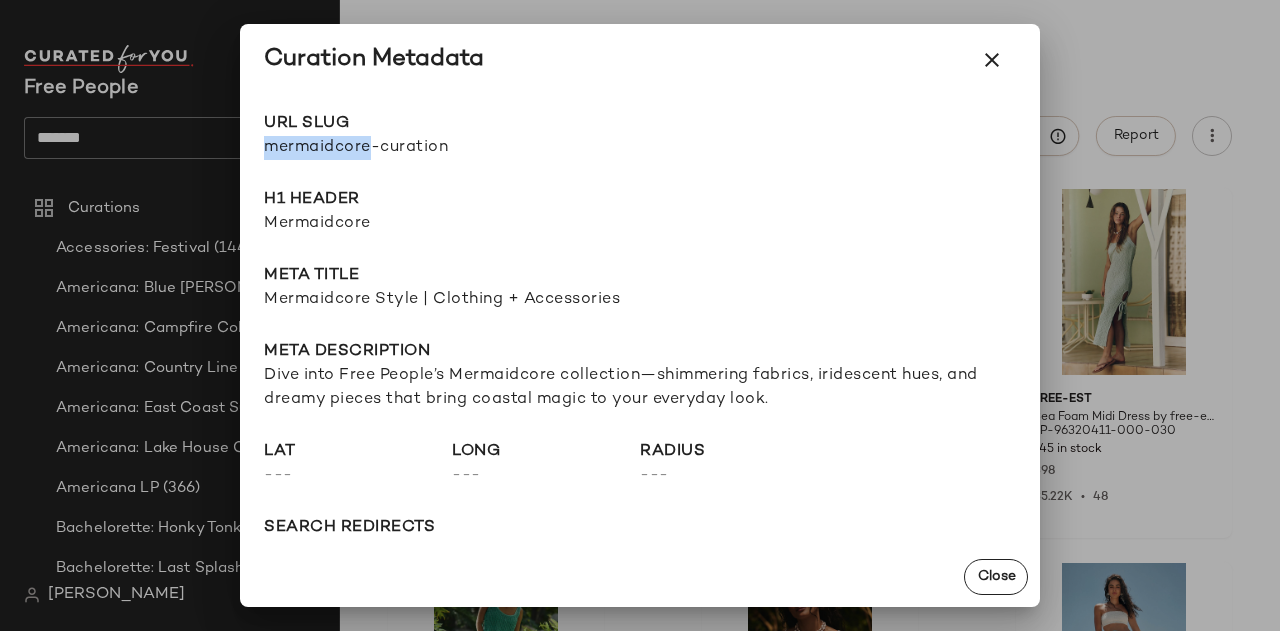 click on "mermaidcore-curation" at bounding box center (452, 148) 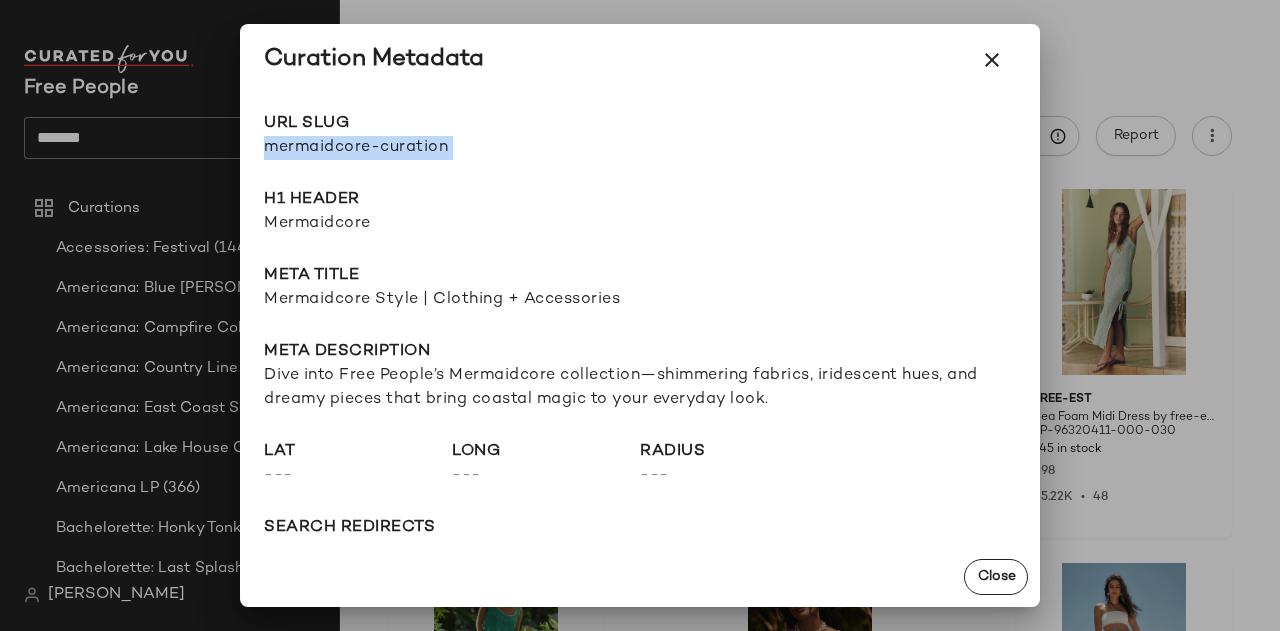 click on "mermaidcore-curation" at bounding box center [452, 148] 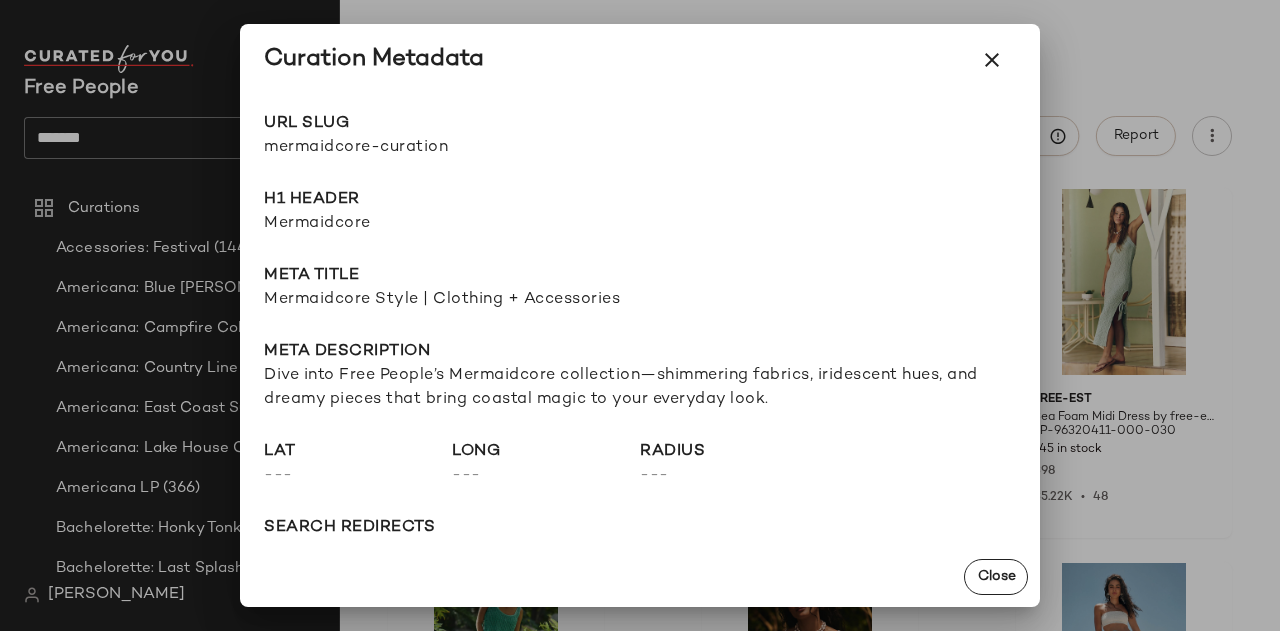 click on "Mermaidcore" at bounding box center (640, 224) 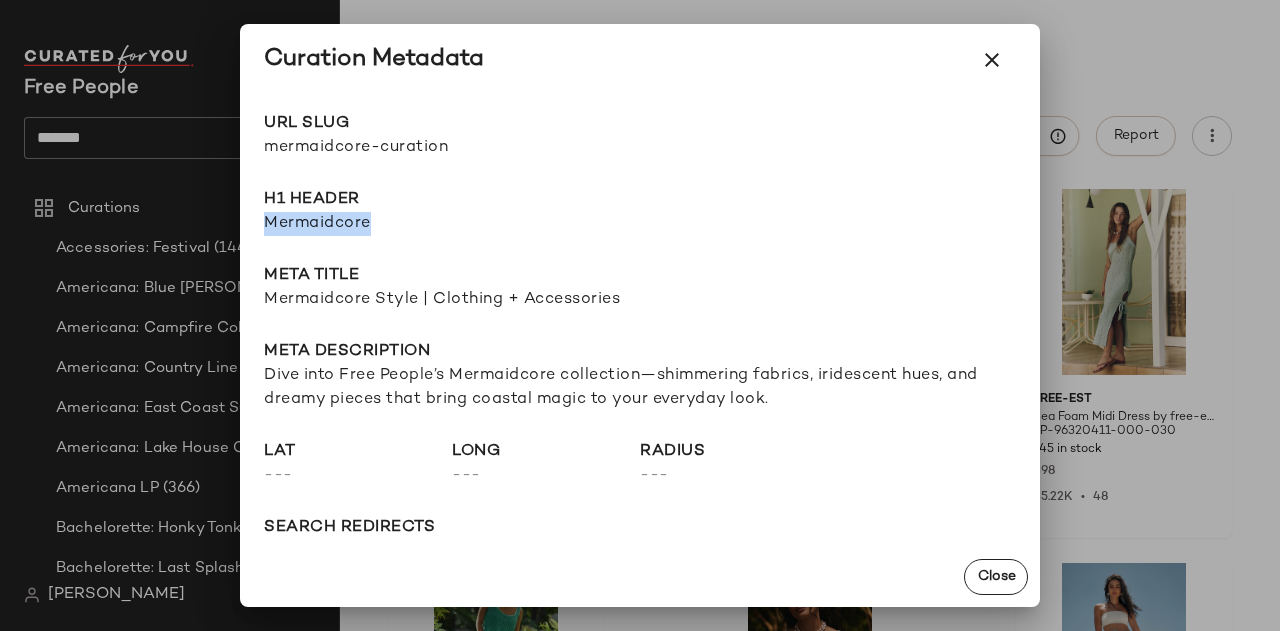 click on "Mermaidcore" at bounding box center [640, 224] 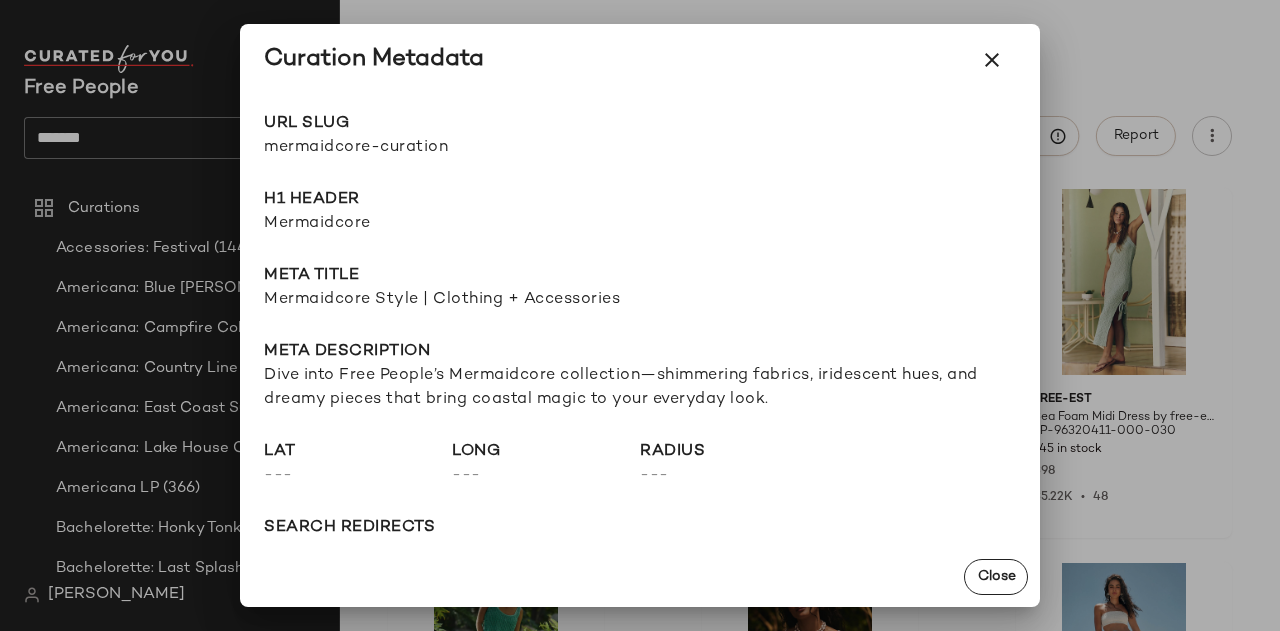 click on "Mermaidcore Style | Clothing + Accessories" at bounding box center (640, 300) 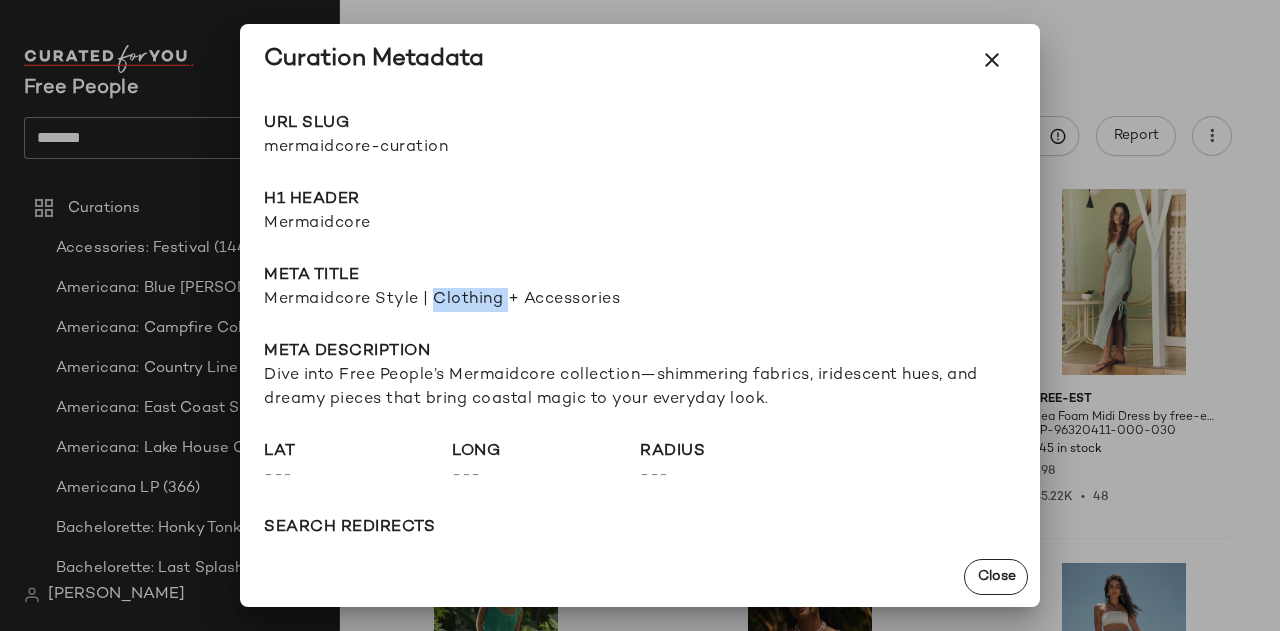 click on "Mermaidcore Style | Clothing + Accessories" at bounding box center [640, 300] 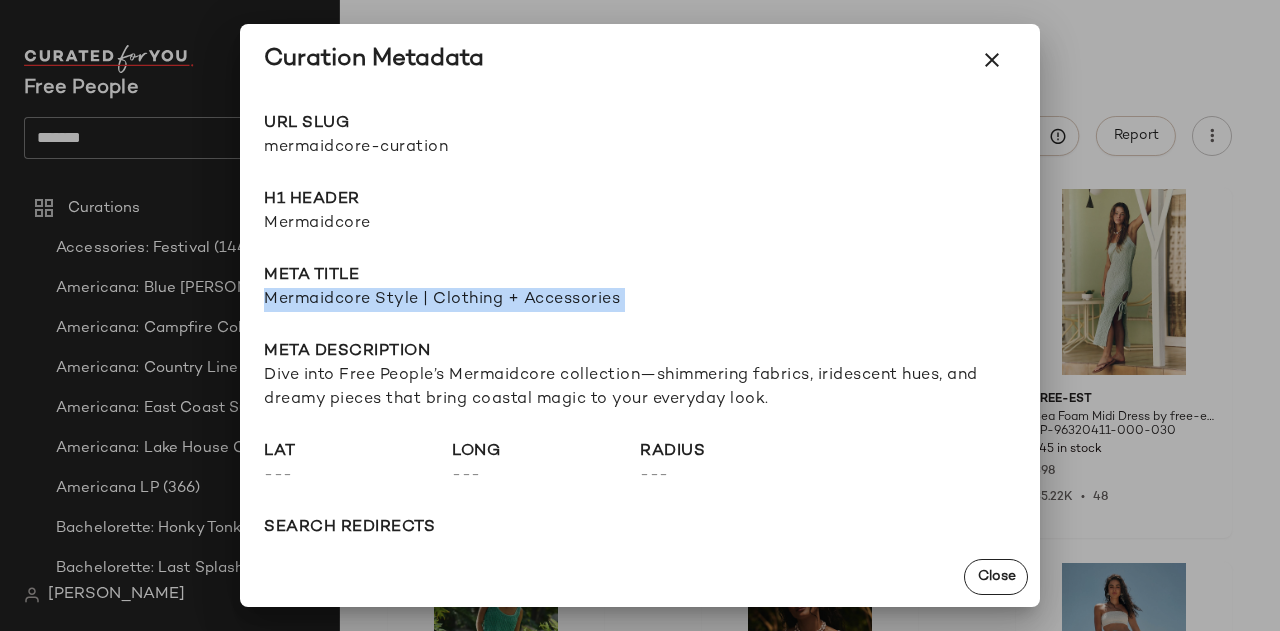 click on "Mermaidcore Style | Clothing + Accessories" at bounding box center (640, 300) 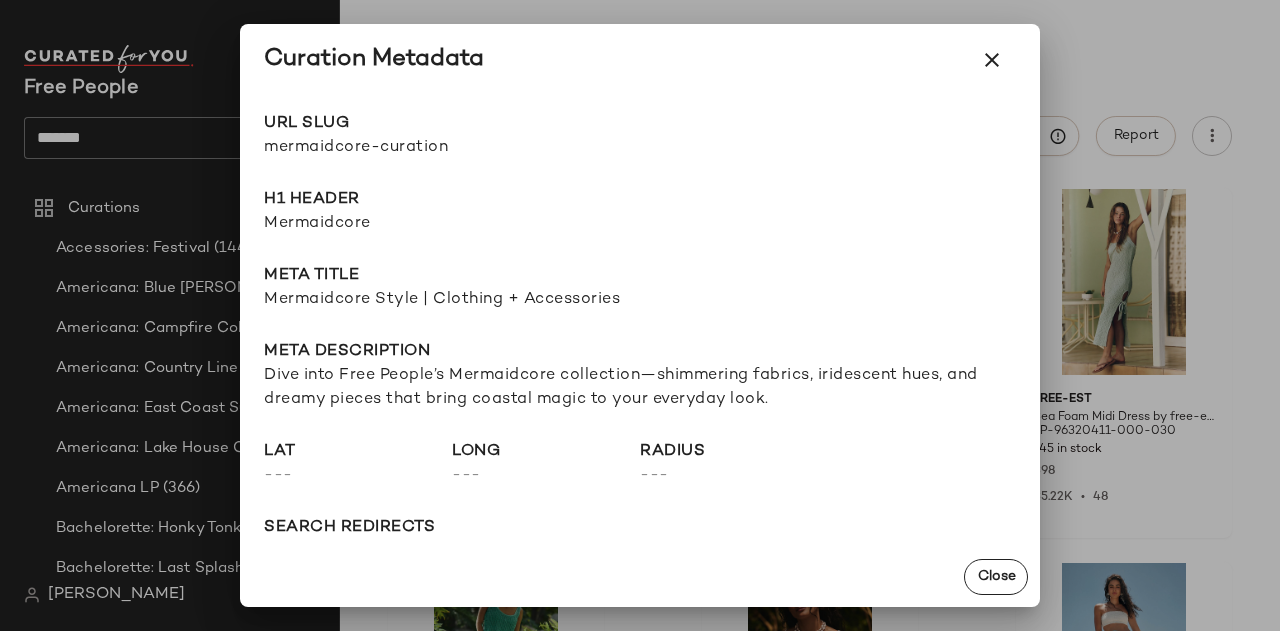 click on "Dive into Free People’s Mermaidcore collection—shimmering fabrics, iridescent hues, and dreamy pieces that bring coastal magic to your everyday look." at bounding box center (640, 388) 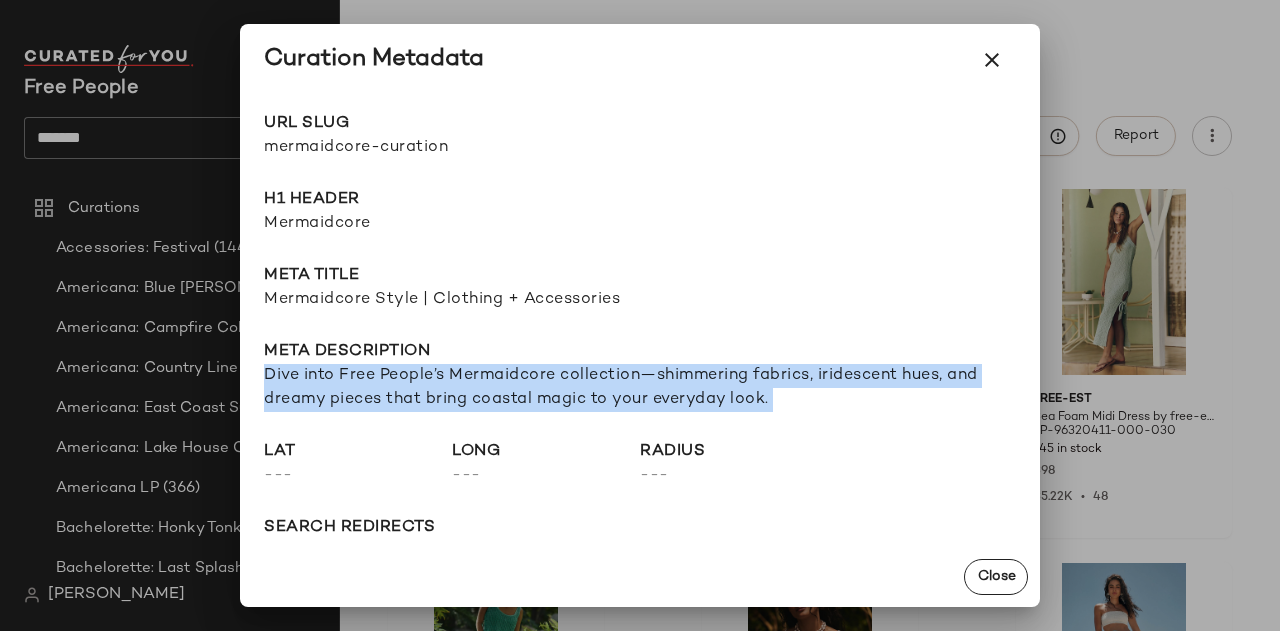 click on "Dive into Free People’s Mermaidcore collection—shimmering fabrics, iridescent hues, and dreamy pieces that bring coastal magic to your everyday look." at bounding box center [640, 388] 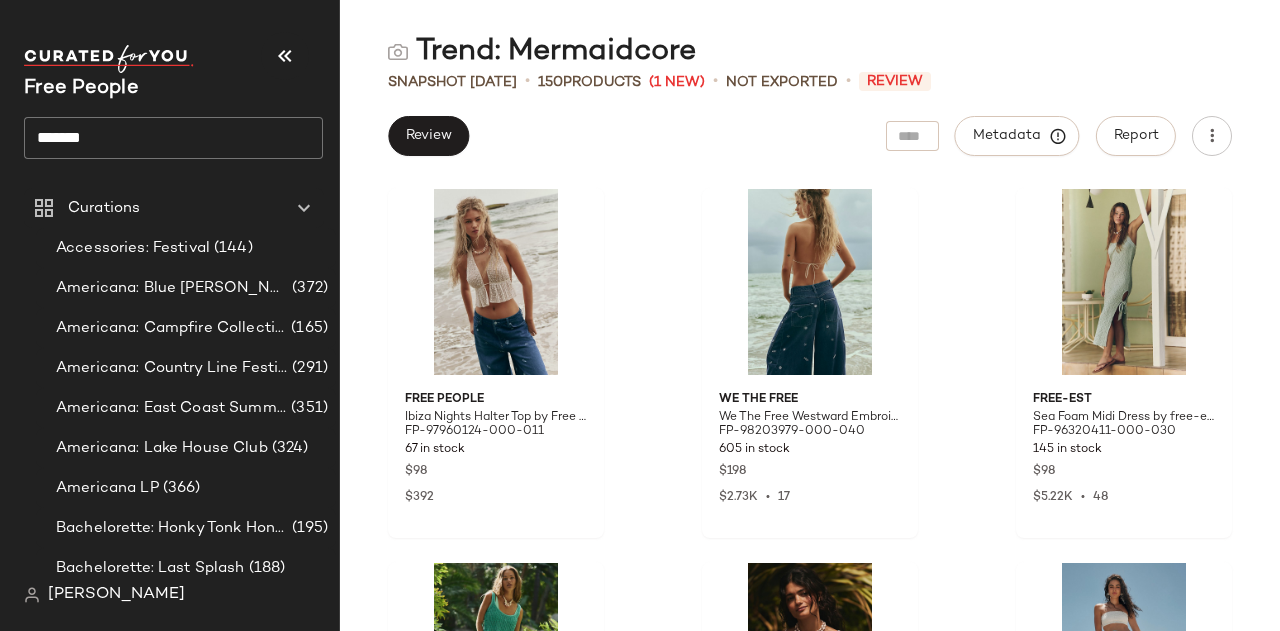 click on "*******" 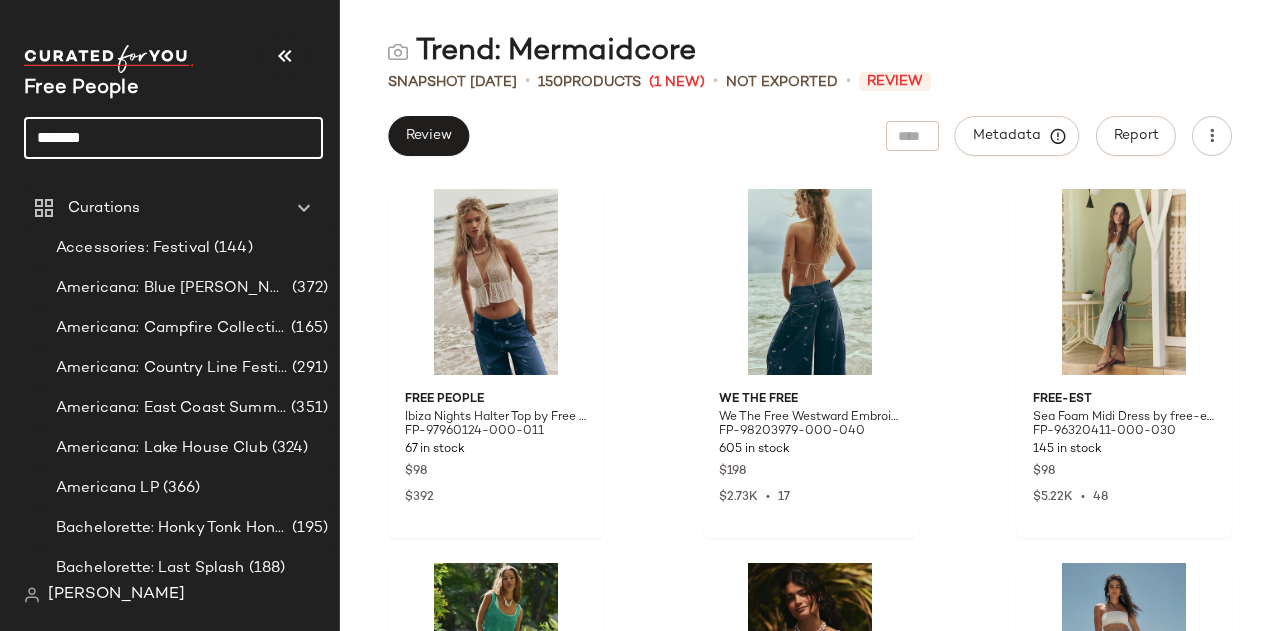 click on "*******" 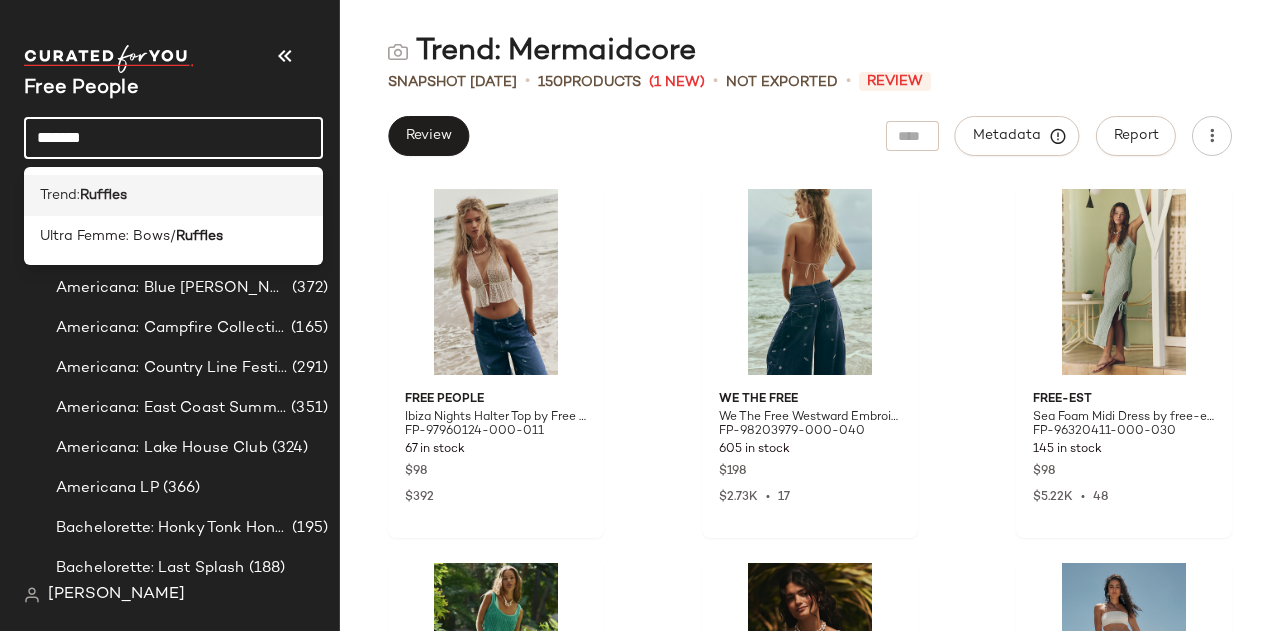 click on "Trend:  Ruffles" 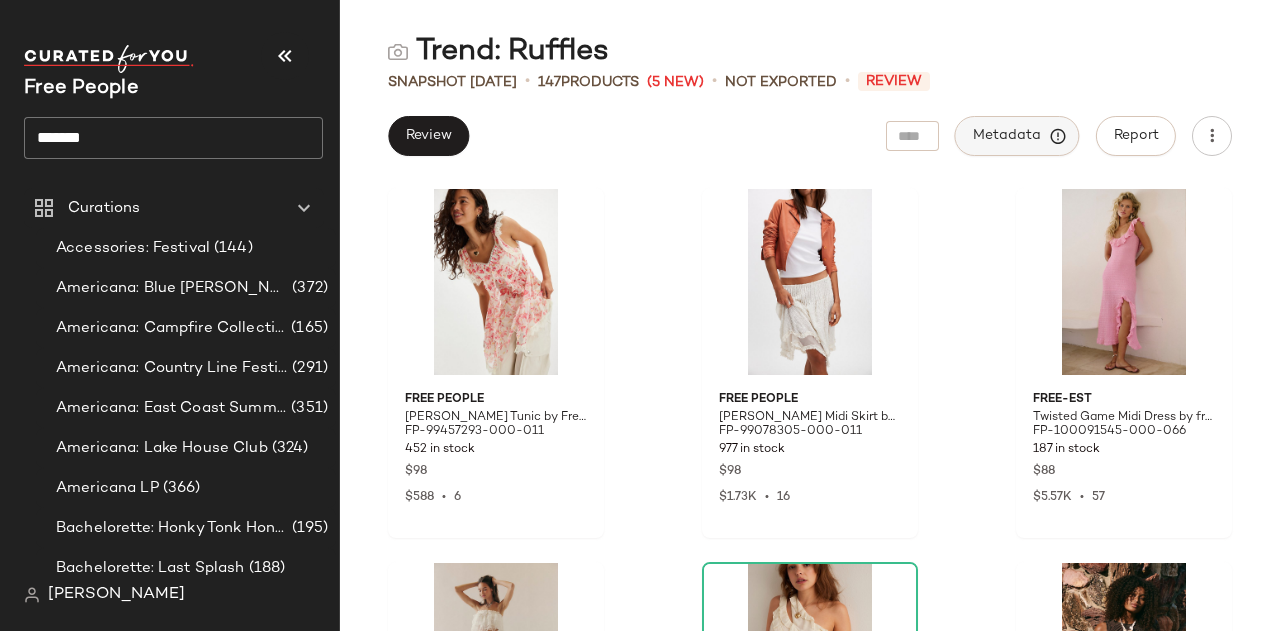 click on "Metadata" 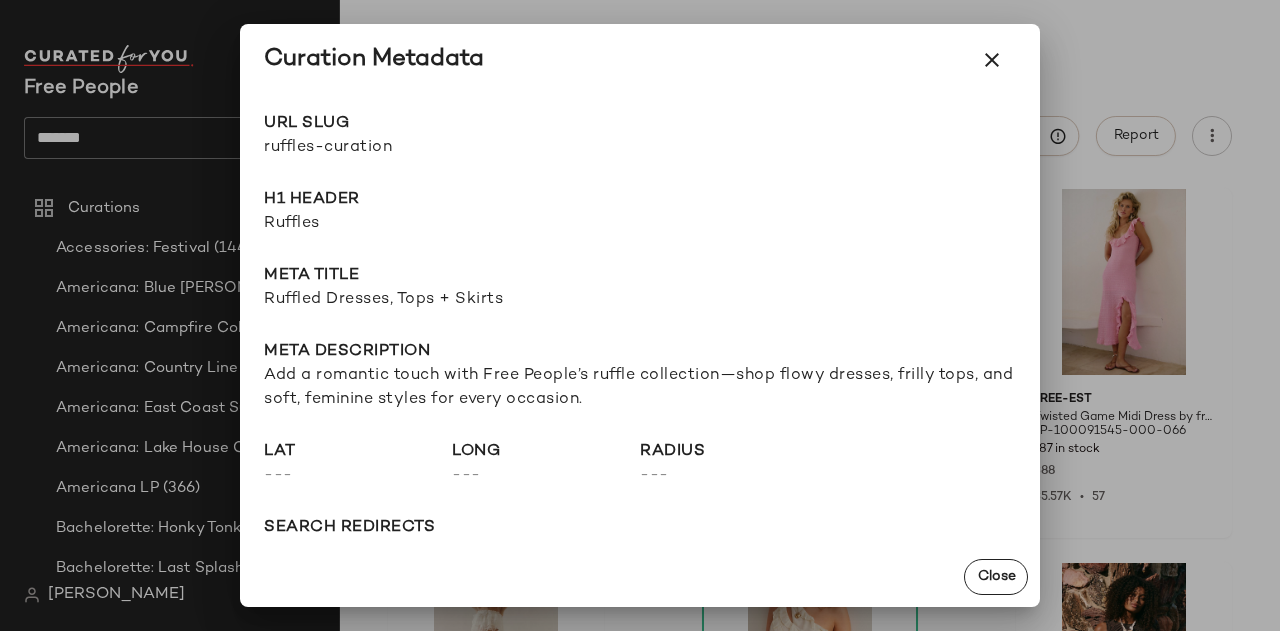 click on "URL Slug ruffles-curation Go to Shop H1 Header Ruffles Meta title Ruffled Dresses, Tops + Skirts Meta description Add a romantic touch with Free People’s ruffle collection—shop flowy dresses, frilly tops, and soft, feminine styles for every occasion. lat  ---  long  ---  radius  ---  search redirects  ---  keywords  ---  Product Tags  ---" 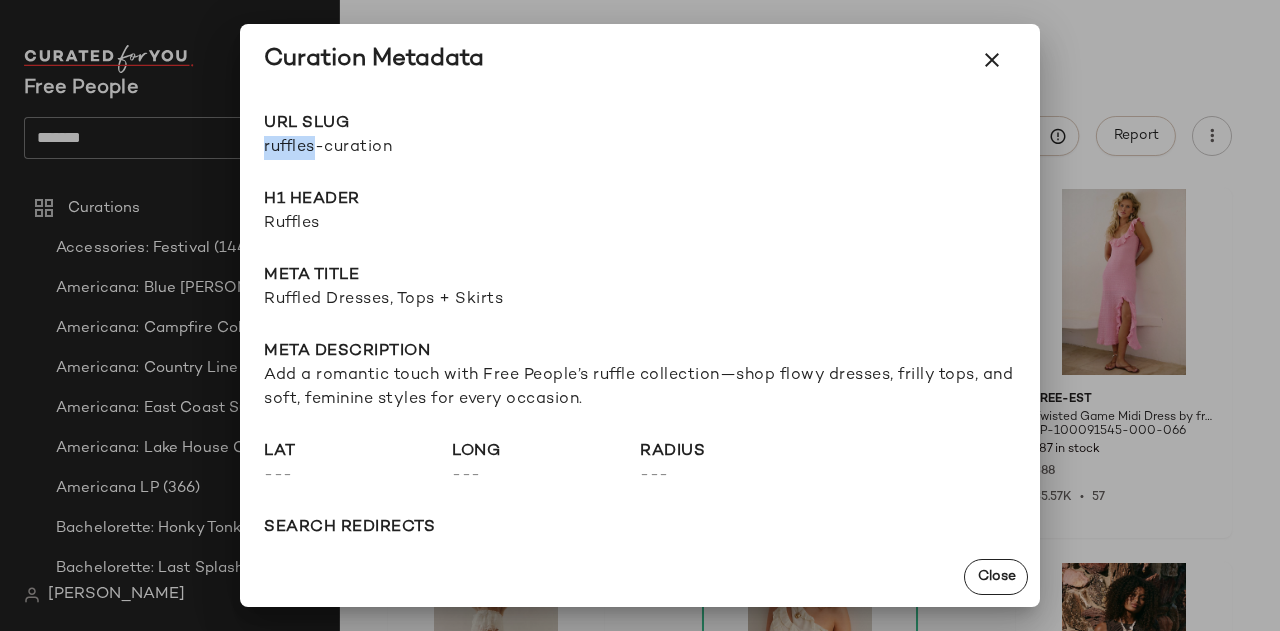 click on "URL Slug ruffles-curation Go to Shop H1 Header Ruffles Meta title Ruffled Dresses, Tops + Skirts Meta description Add a romantic touch with Free People’s ruffle collection—shop flowy dresses, frilly tops, and soft, feminine styles for every occasion. lat  ---  long  ---  radius  ---  search redirects  ---  keywords  ---  Product Tags  ---" 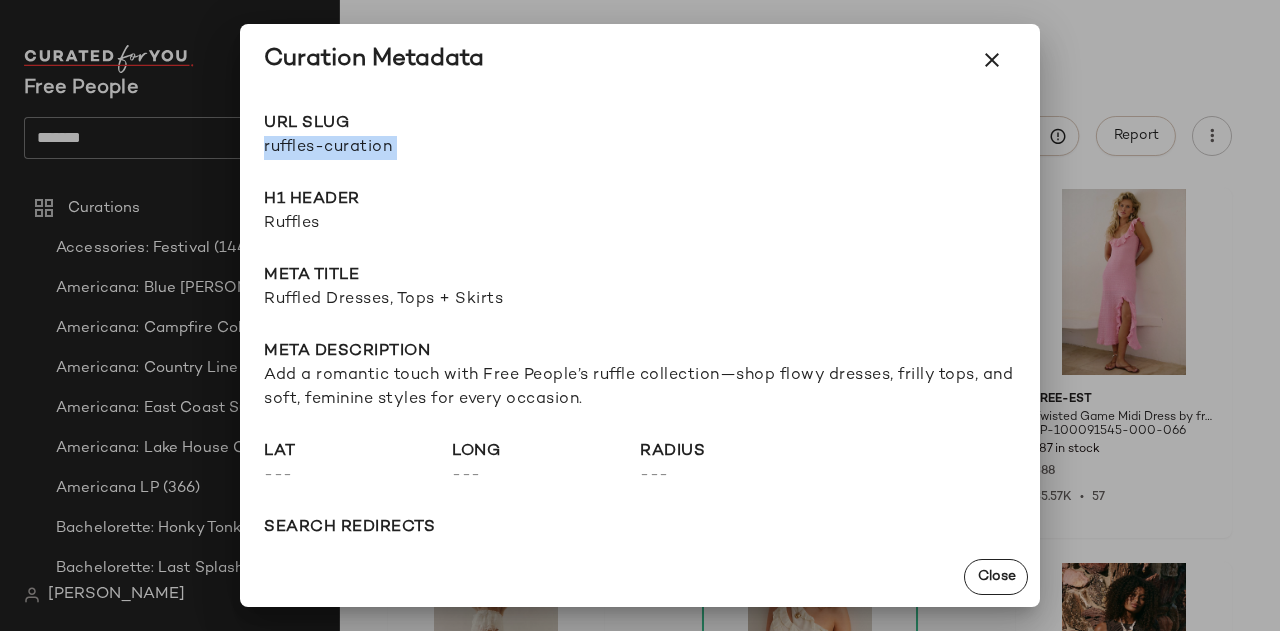 click on "URL Slug ruffles-curation Go to Shop H1 Header Ruffles Meta title Ruffled Dresses, Tops + Skirts Meta description Add a romantic touch with Free People’s ruffle collection—shop flowy dresses, frilly tops, and soft, feminine styles for every occasion. lat  ---  long  ---  radius  ---  search redirects  ---  keywords  ---  Product Tags  ---" 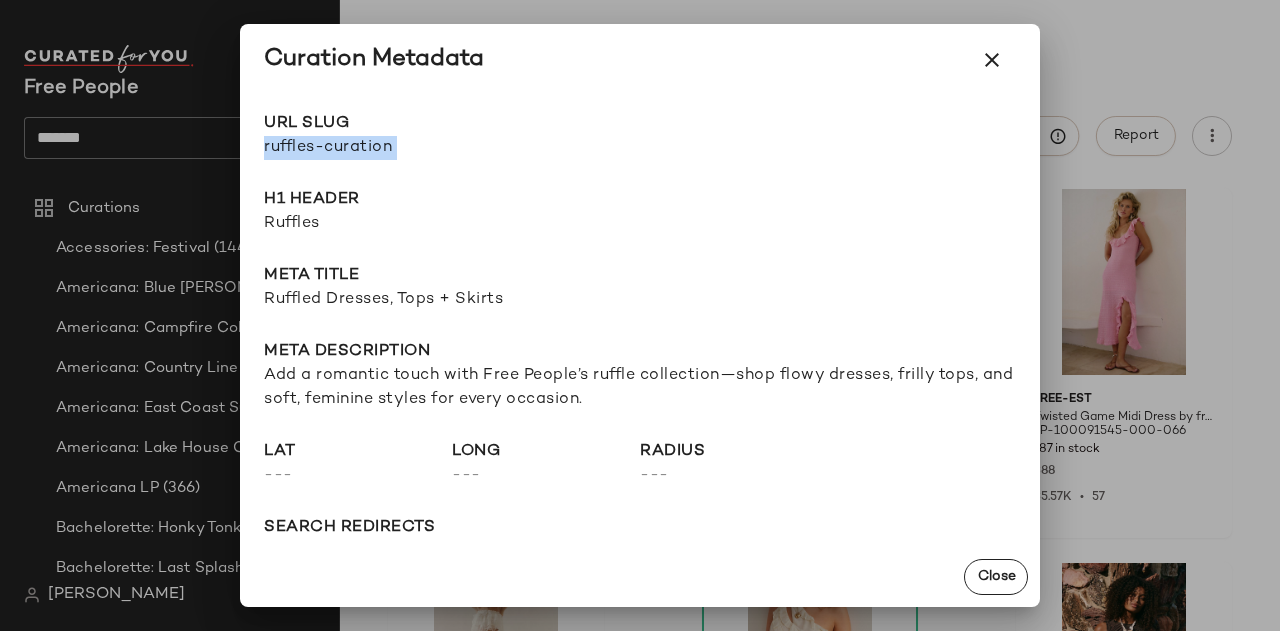 drag, startPoint x: 1000, startPoint y: 59, endPoint x: 1006, endPoint y: 73, distance: 15.231546 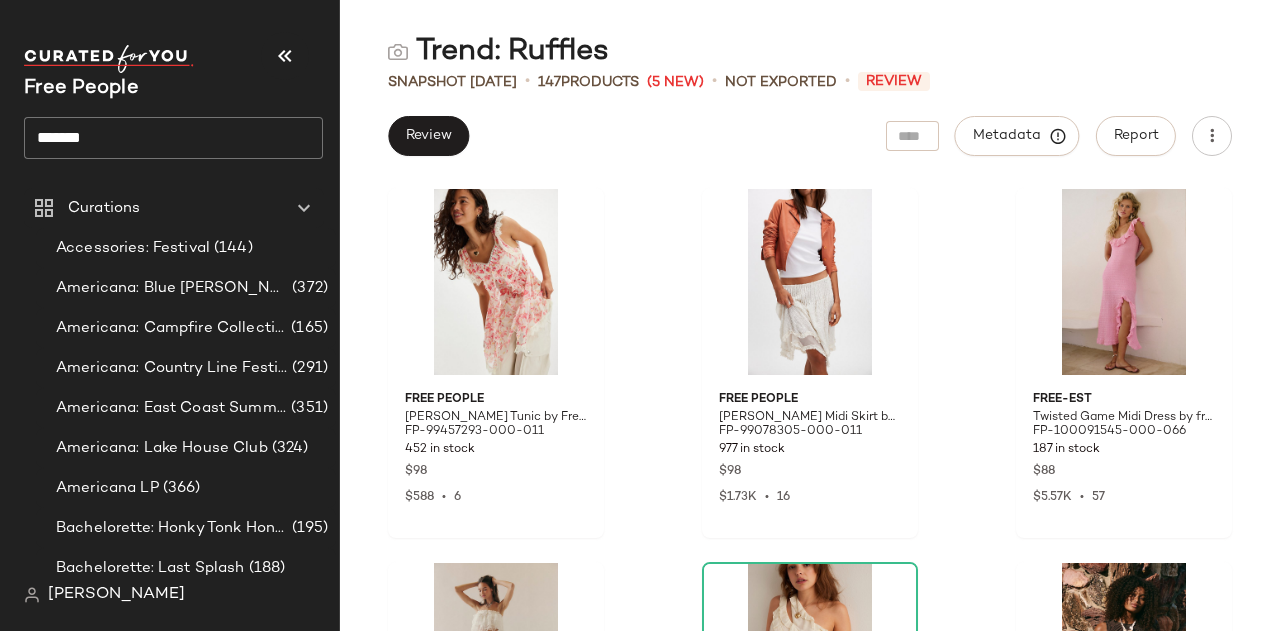 drag, startPoint x: 209, startPoint y: 161, endPoint x: 196, endPoint y: 164, distance: 13.341664 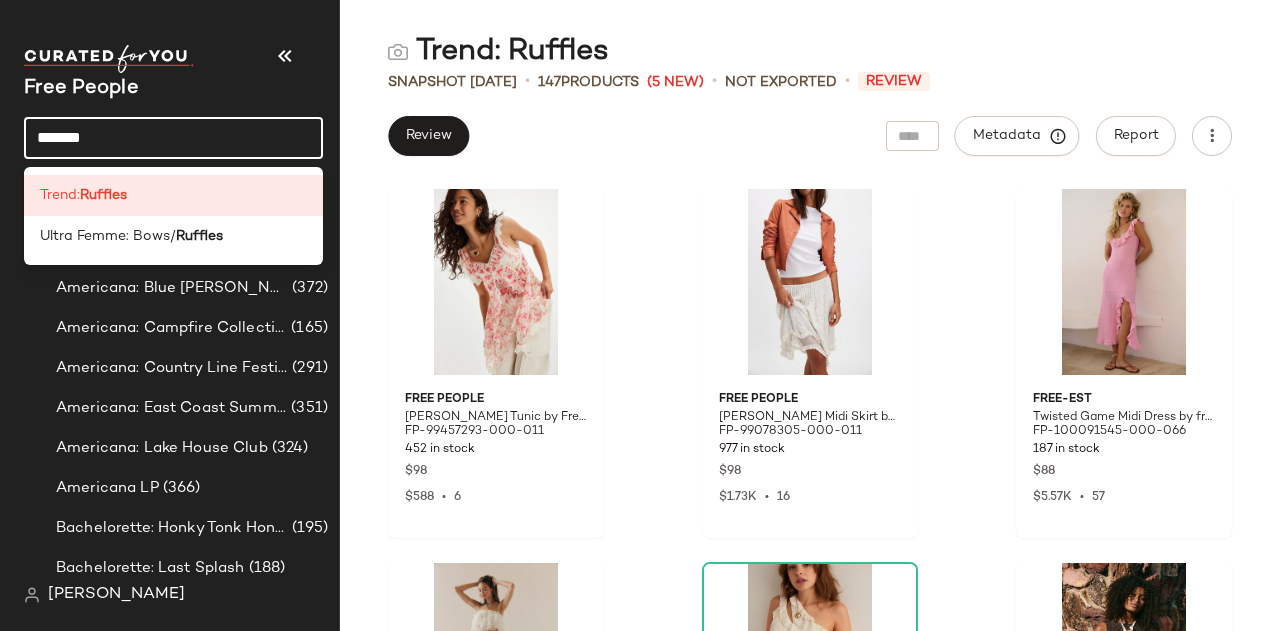 click on "*******" 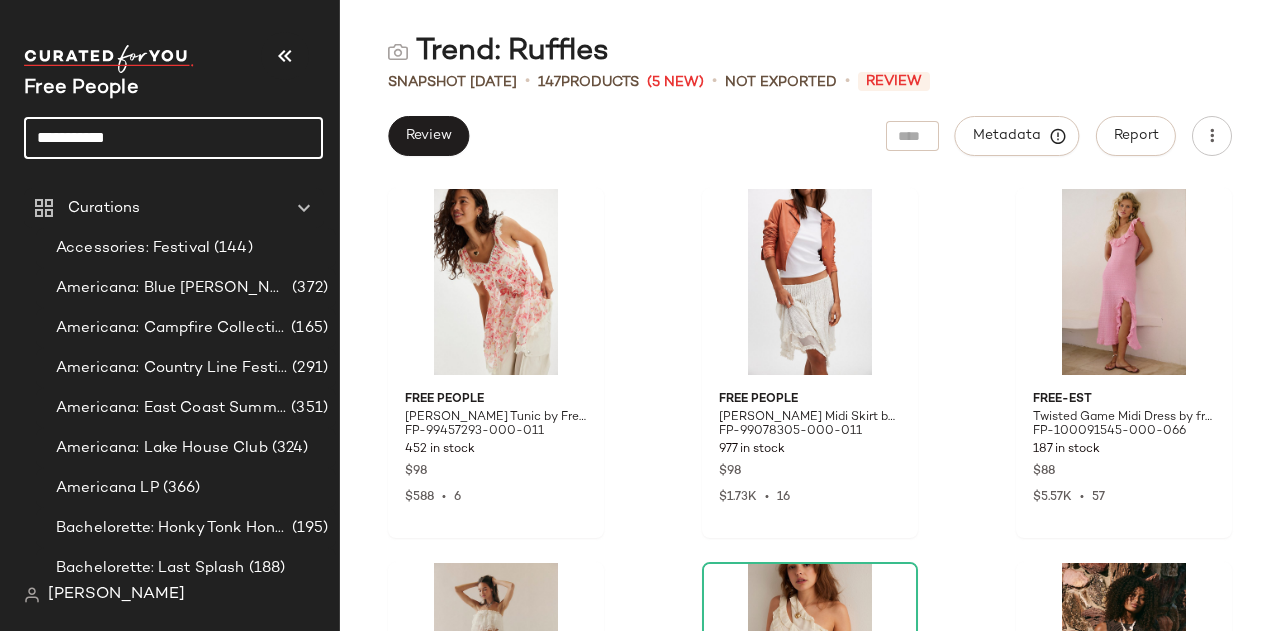 type on "**********" 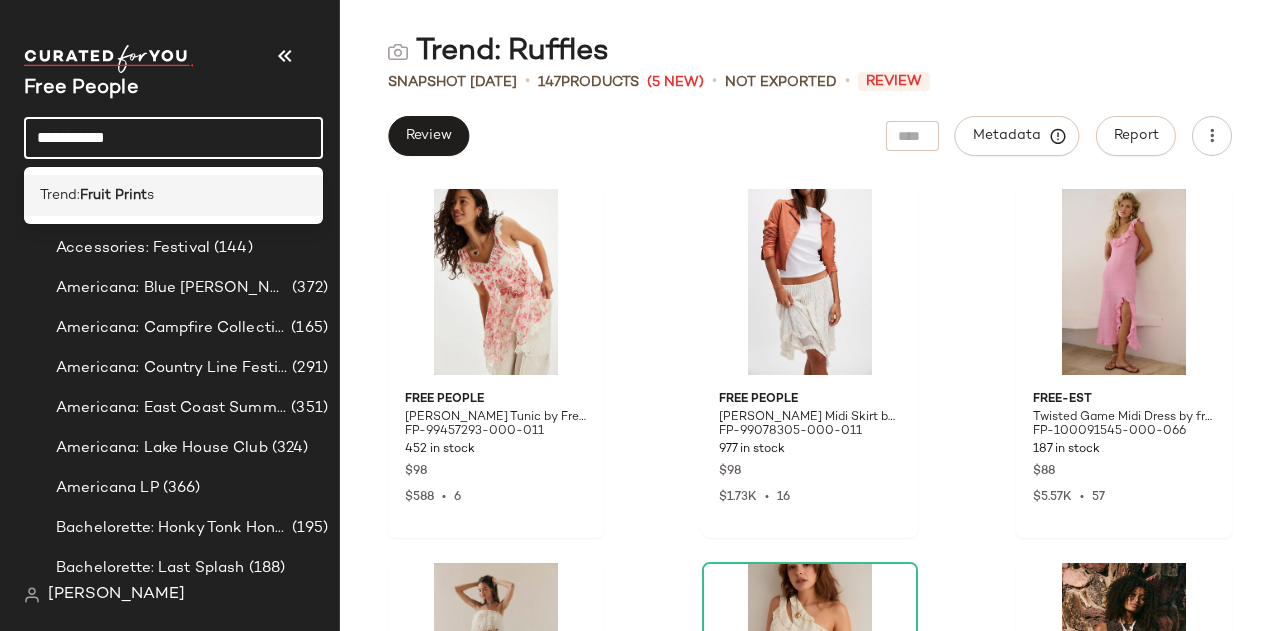 click on "Fruit Print" at bounding box center (113, 195) 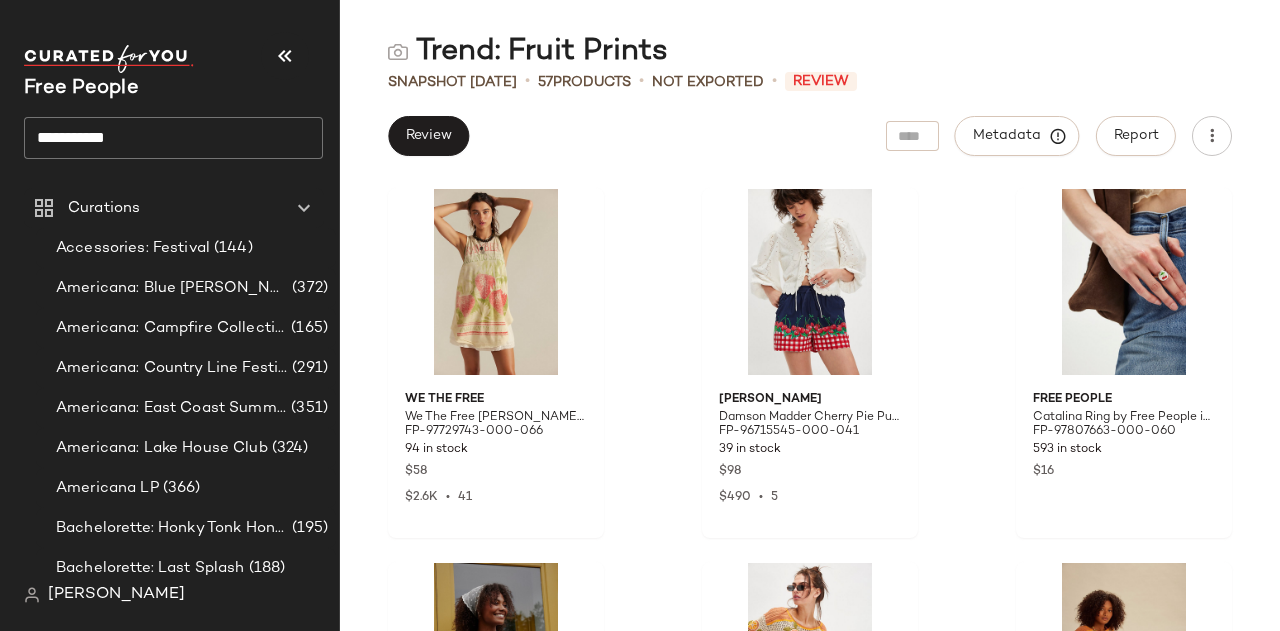 drag, startPoint x: 1226, startPoint y: 51, endPoint x: 1264, endPoint y: 109, distance: 69.339745 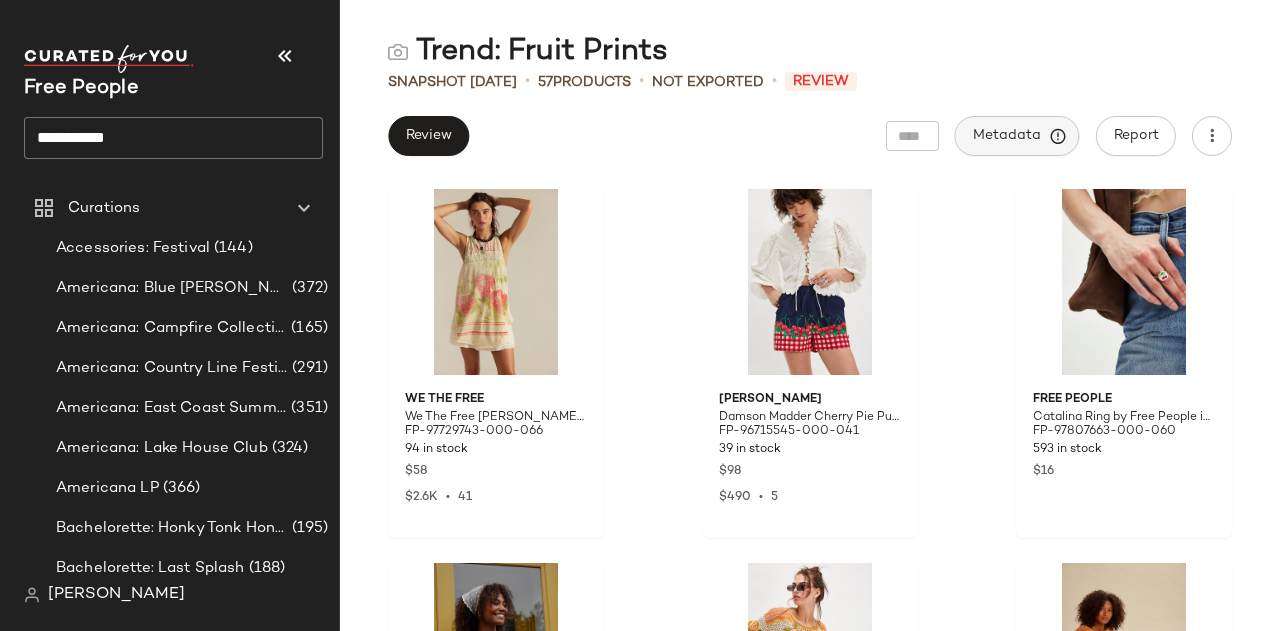 click on "Metadata" 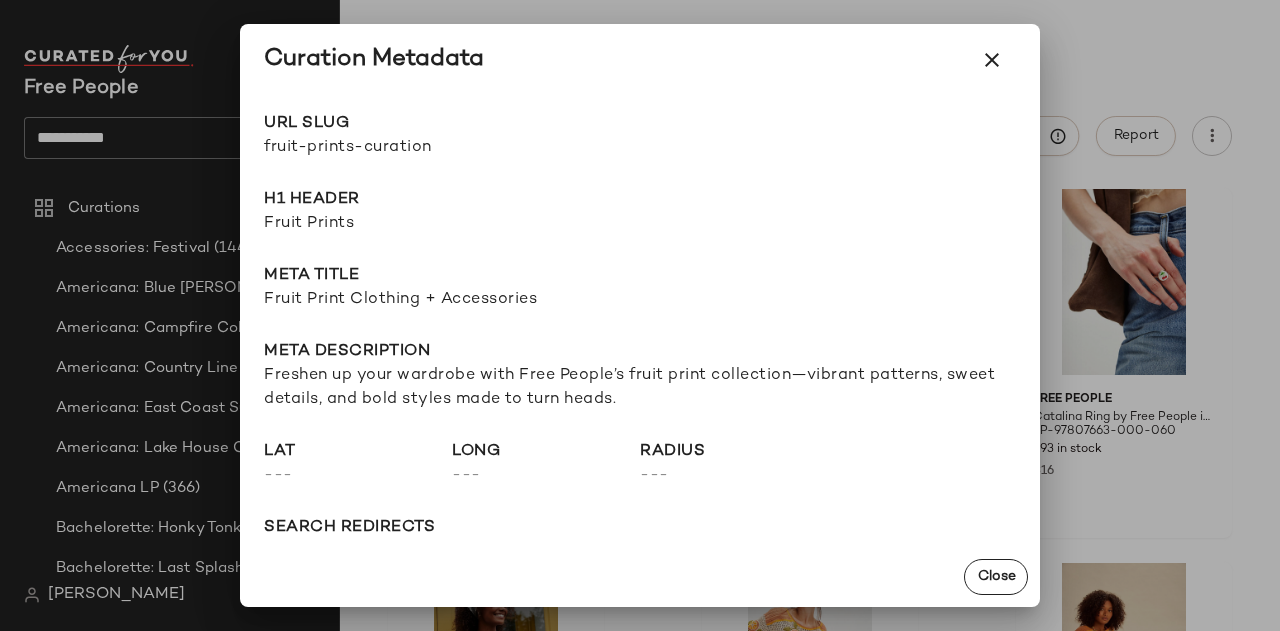 click on "fruit-prints-curation" at bounding box center [452, 148] 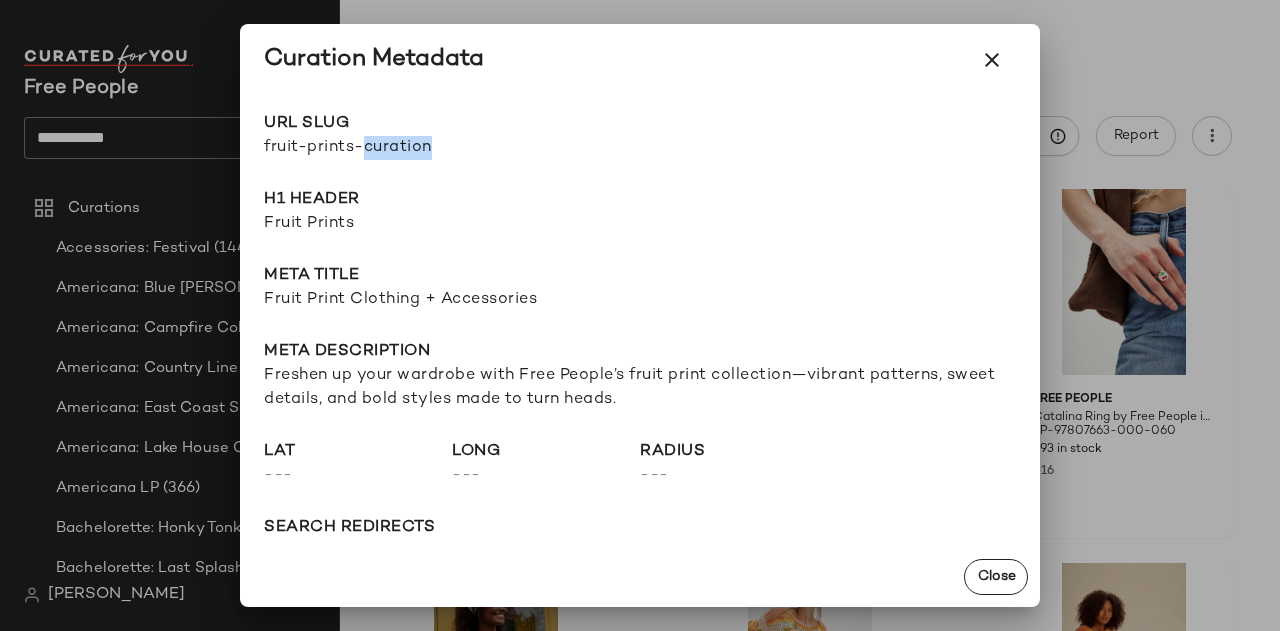 click on "fruit-prints-curation" at bounding box center [452, 148] 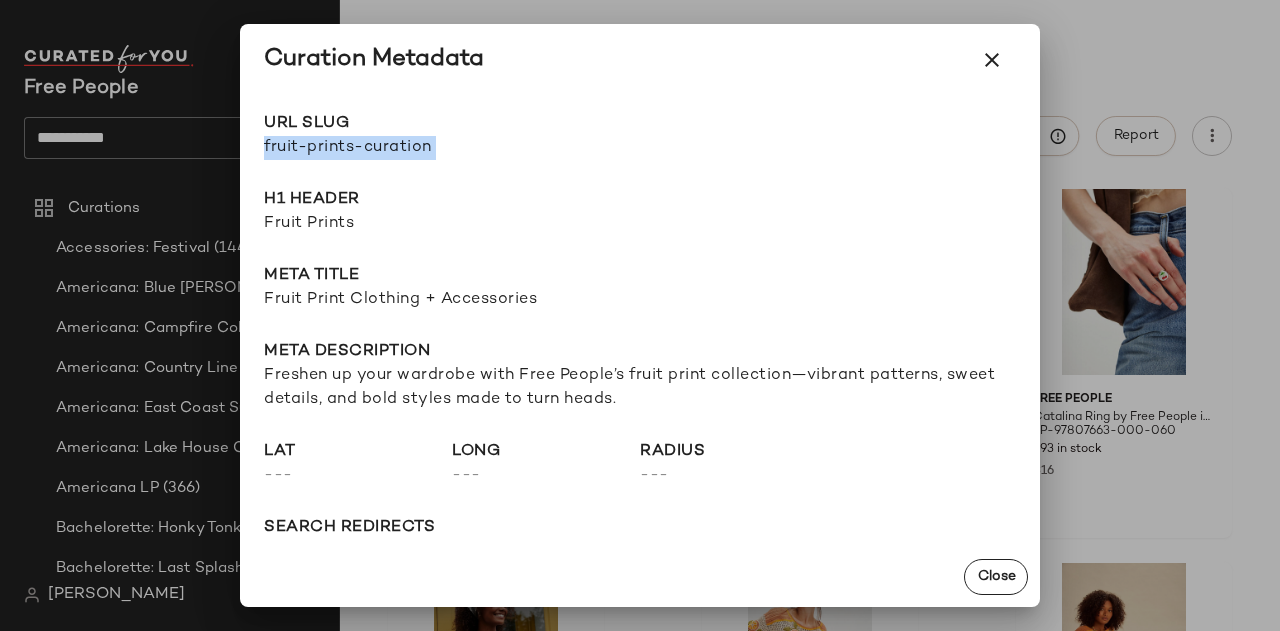 click on "fruit-prints-curation" at bounding box center (452, 148) 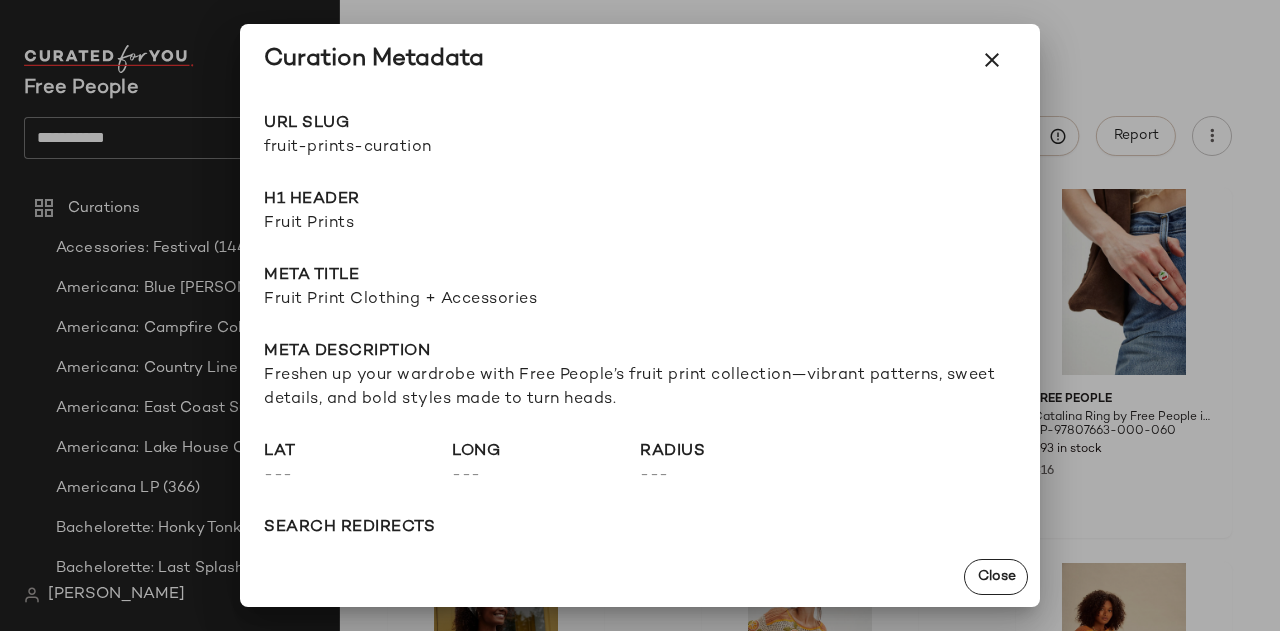 click on "Fruit Prints" at bounding box center [640, 224] 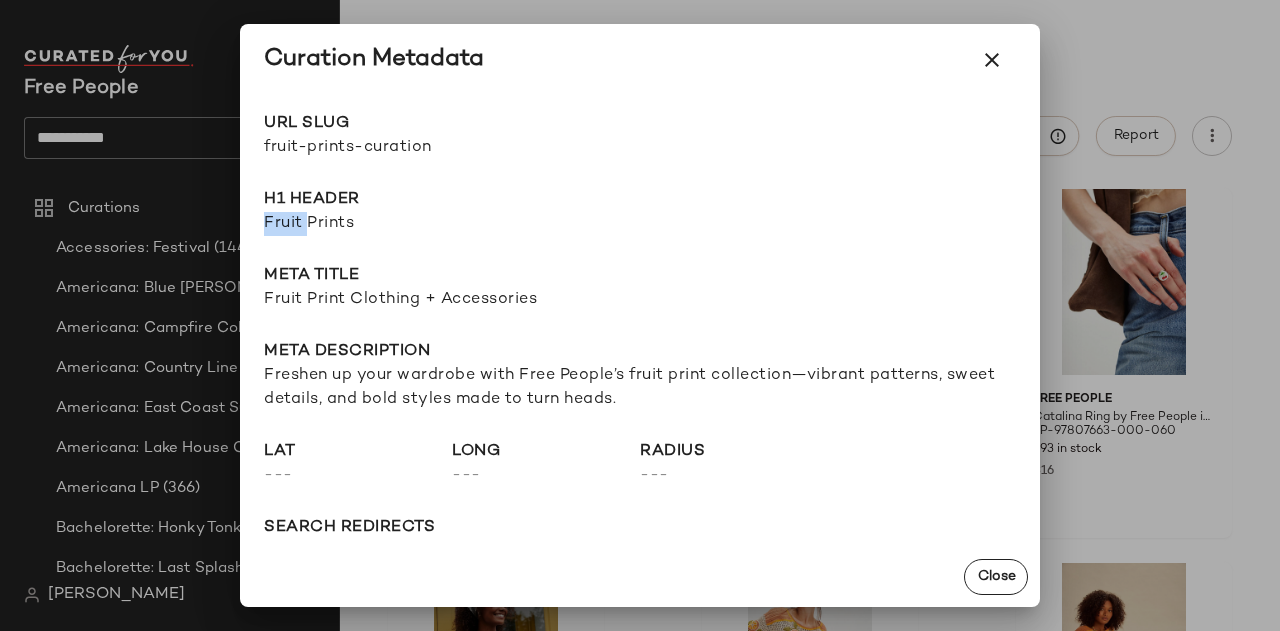 click on "Fruit Prints" at bounding box center (640, 224) 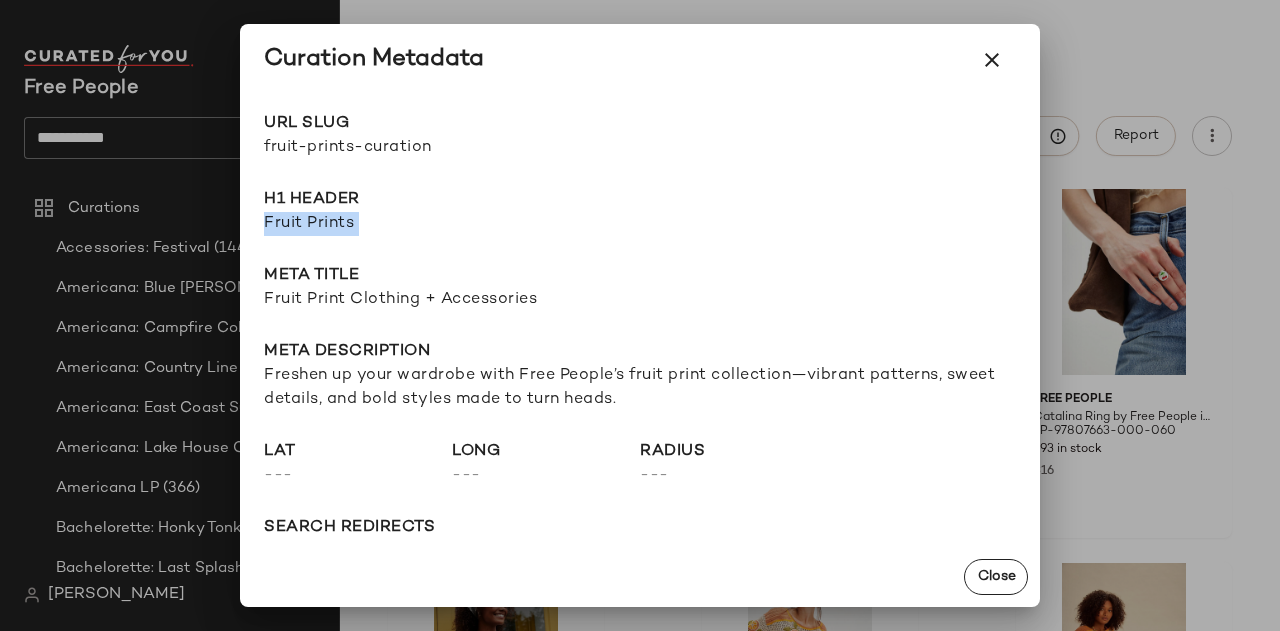 click on "Fruit Prints" at bounding box center (640, 224) 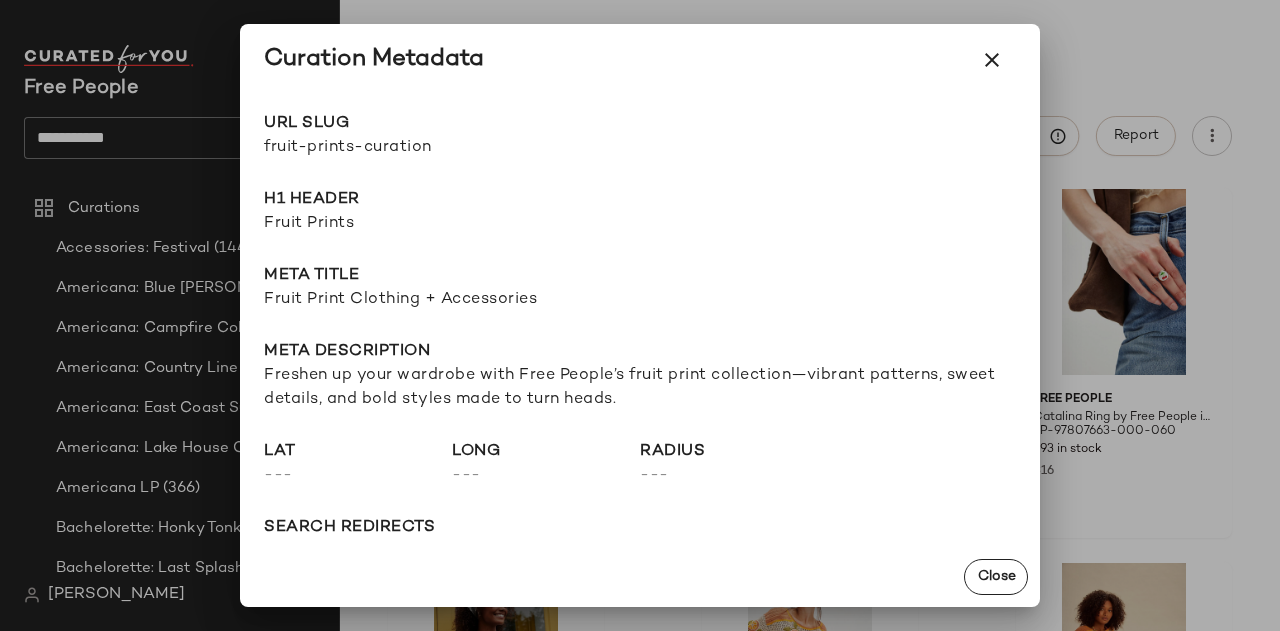 drag, startPoint x: 410, startPoint y: 323, endPoint x: 400, endPoint y: 317, distance: 11.661903 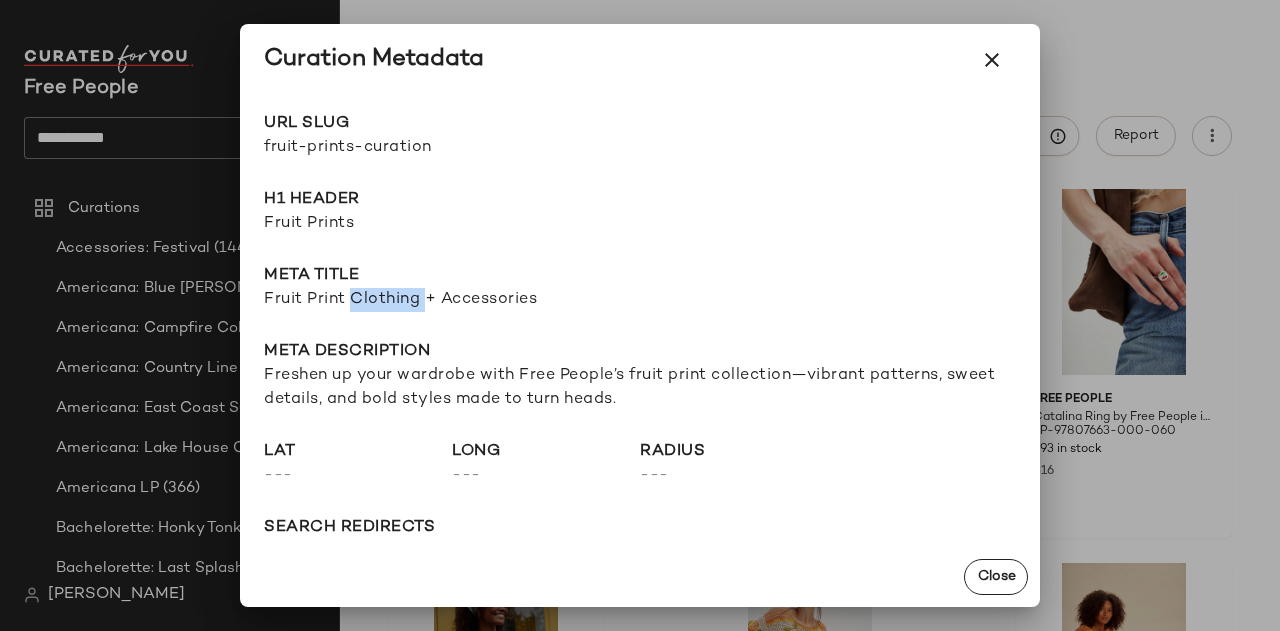 click on "URL Slug fruit-prints-curation Go to Shop H1 Header Fruit Prints Meta title Fruit Print Clothing + Accessories Meta description Freshen up your wardrobe with Free People’s fruit print collection—vibrant patterns, sweet details, and bold styles made to turn heads. lat  ---  long  ---  radius  ---  search redirects  ---  keywords  ---  Product Tags  ---" 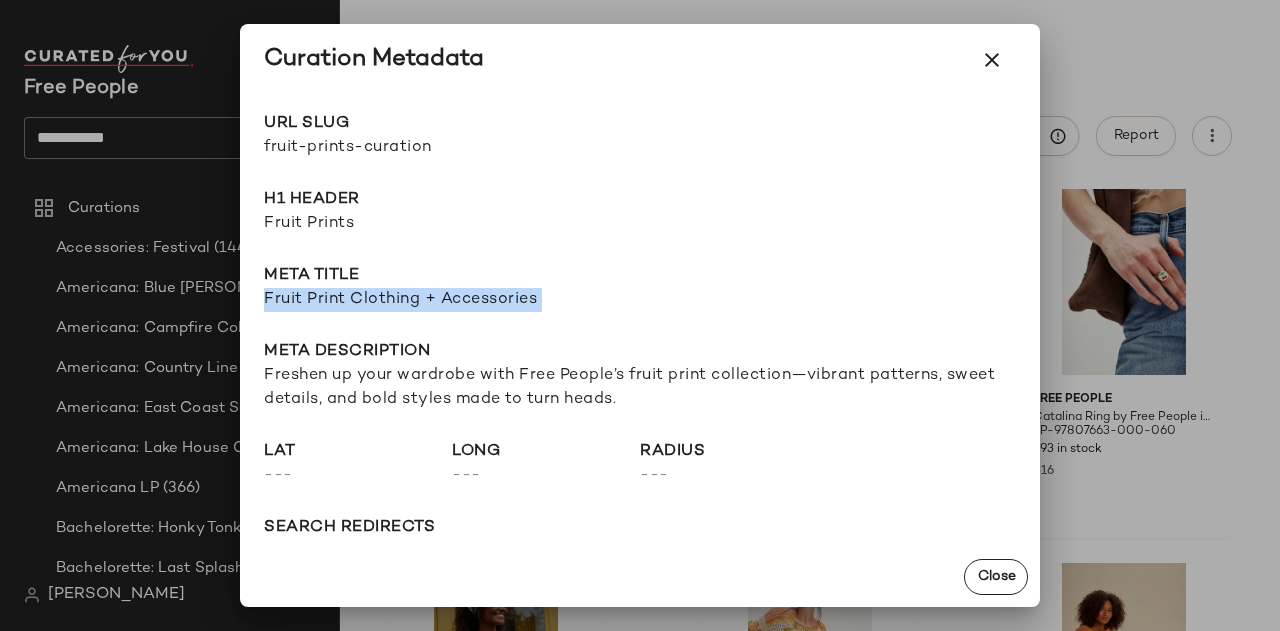 click on "URL Slug fruit-prints-curation Go to Shop H1 Header Fruit Prints Meta title Fruit Print Clothing + Accessories Meta description Freshen up your wardrobe with Free People’s fruit print collection—vibrant patterns, sweet details, and bold styles made to turn heads. lat  ---  long  ---  radius  ---  search redirects  ---  keywords  ---  Product Tags  ---" 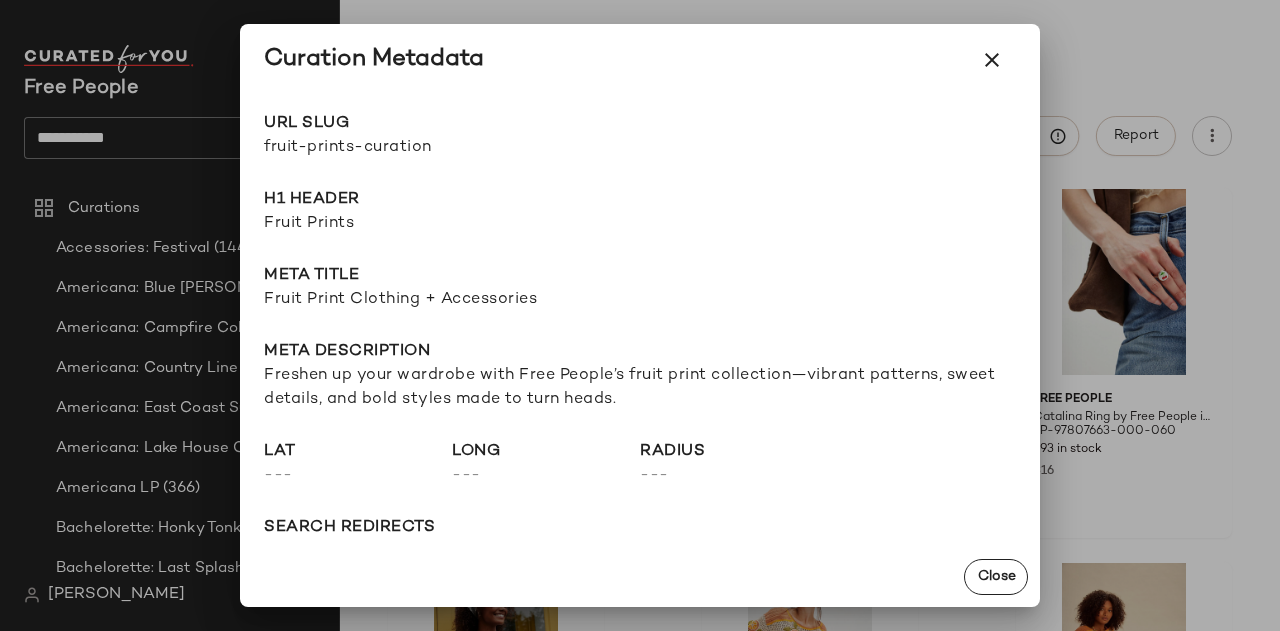 click on "Freshen up your wardrobe with Free People’s fruit print collection—vibrant patterns, sweet details, and bold styles made to turn heads." at bounding box center [640, 388] 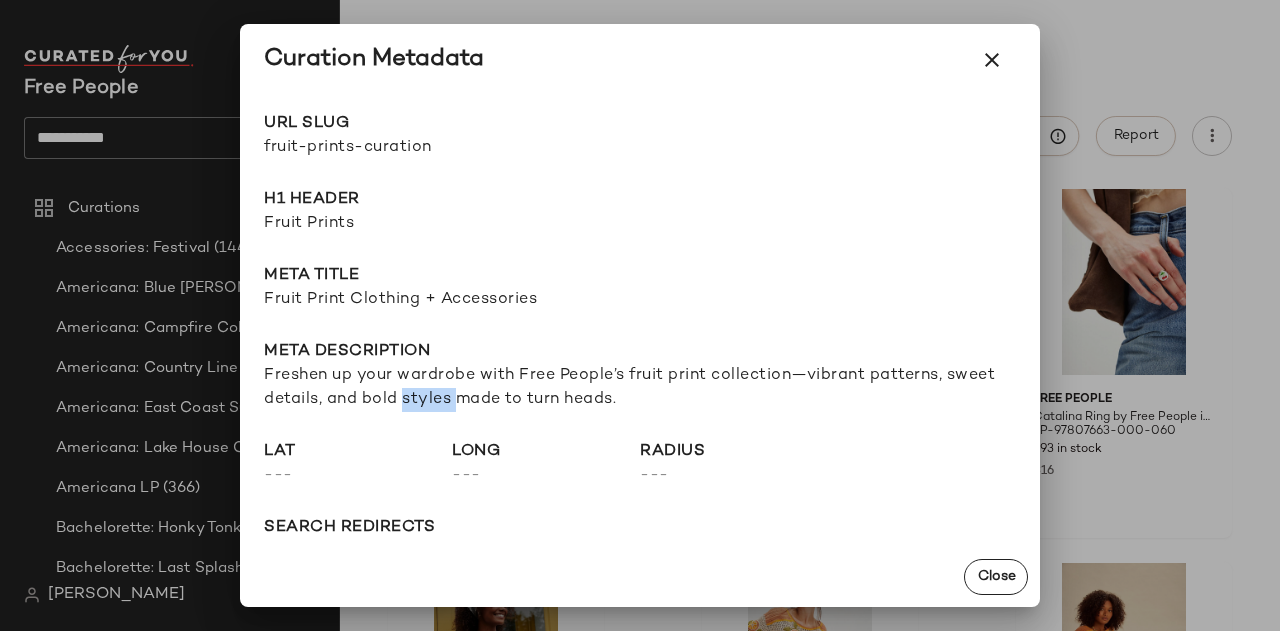 click on "Freshen up your wardrobe with Free People’s fruit print collection—vibrant patterns, sweet details, and bold styles made to turn heads." at bounding box center [640, 388] 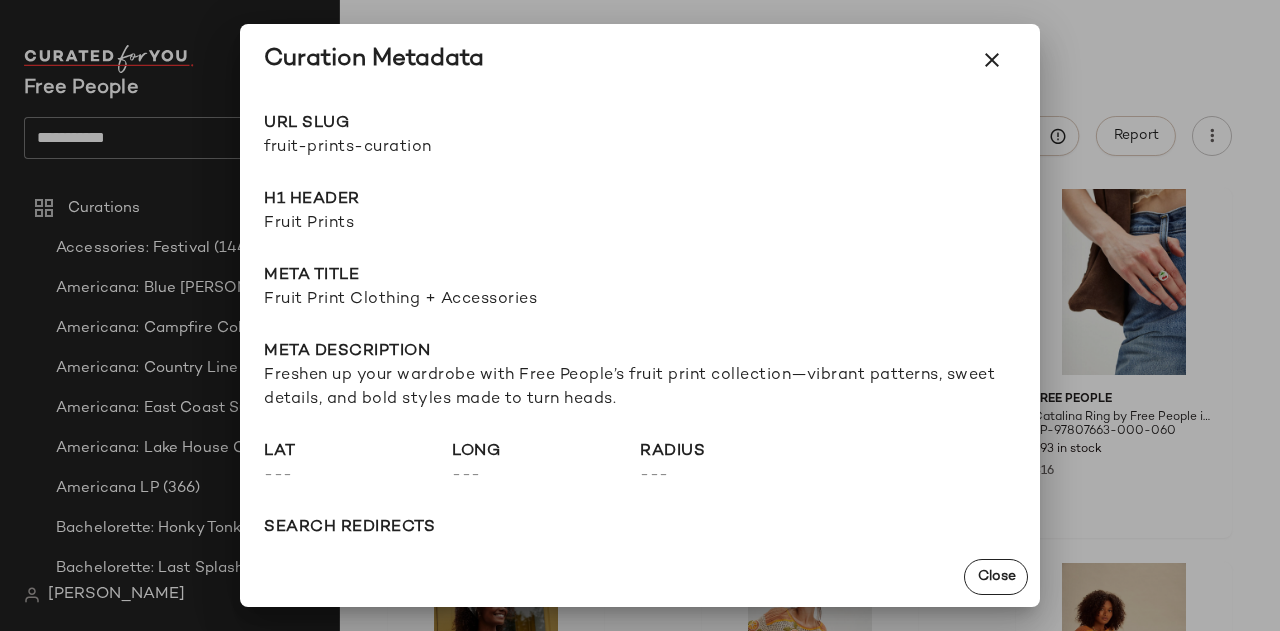 click on "Freshen up your wardrobe with Free People’s fruit print collection—vibrant patterns, sweet details, and bold styles made to turn heads." at bounding box center [640, 388] 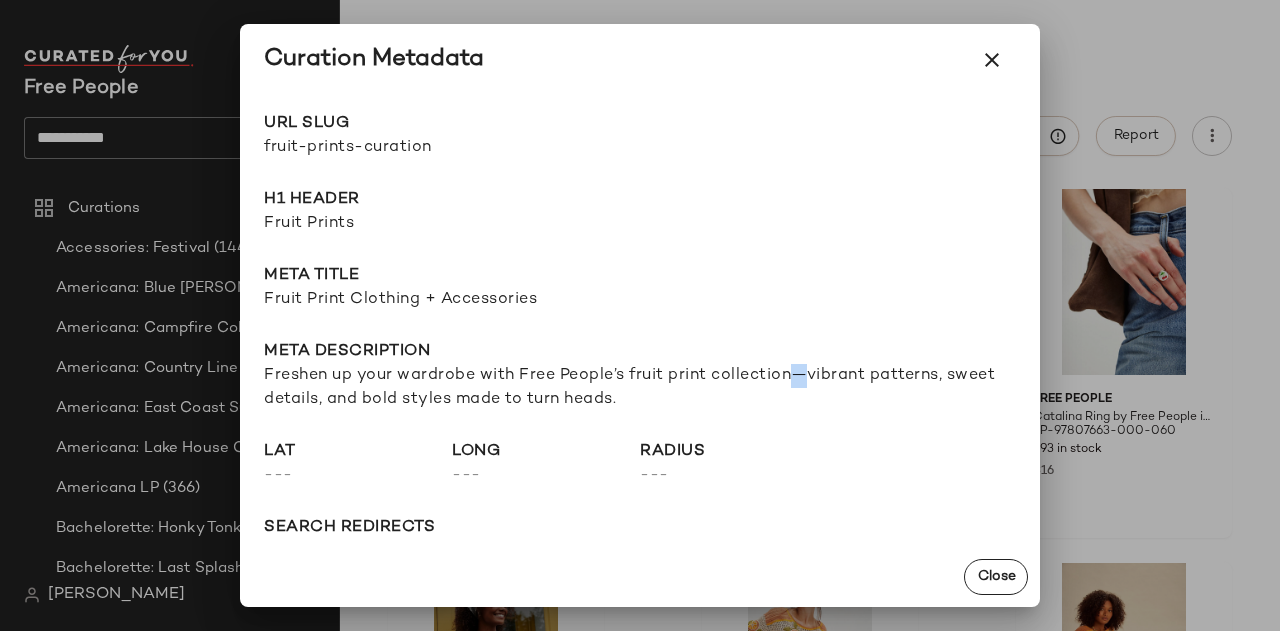 click on "Freshen up your wardrobe with Free People’s fruit print collection—vibrant patterns, sweet details, and bold styles made to turn heads." at bounding box center [640, 388] 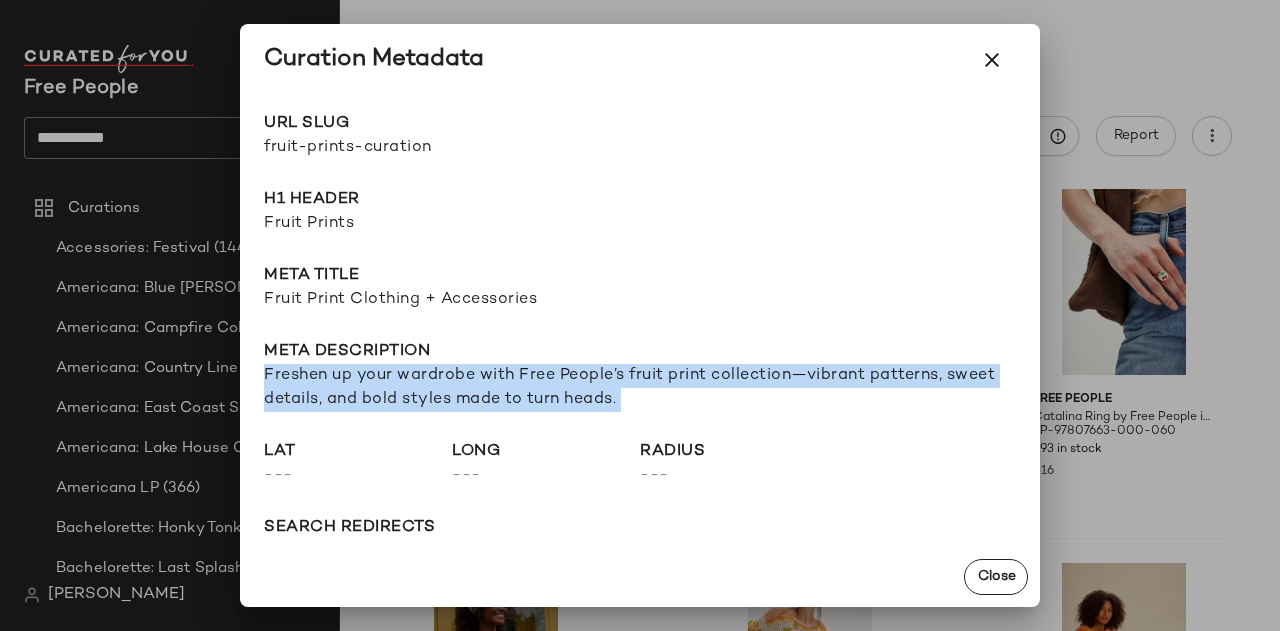 click on "Freshen up your wardrobe with Free People’s fruit print collection—vibrant patterns, sweet details, and bold styles made to turn heads." at bounding box center [640, 388] 